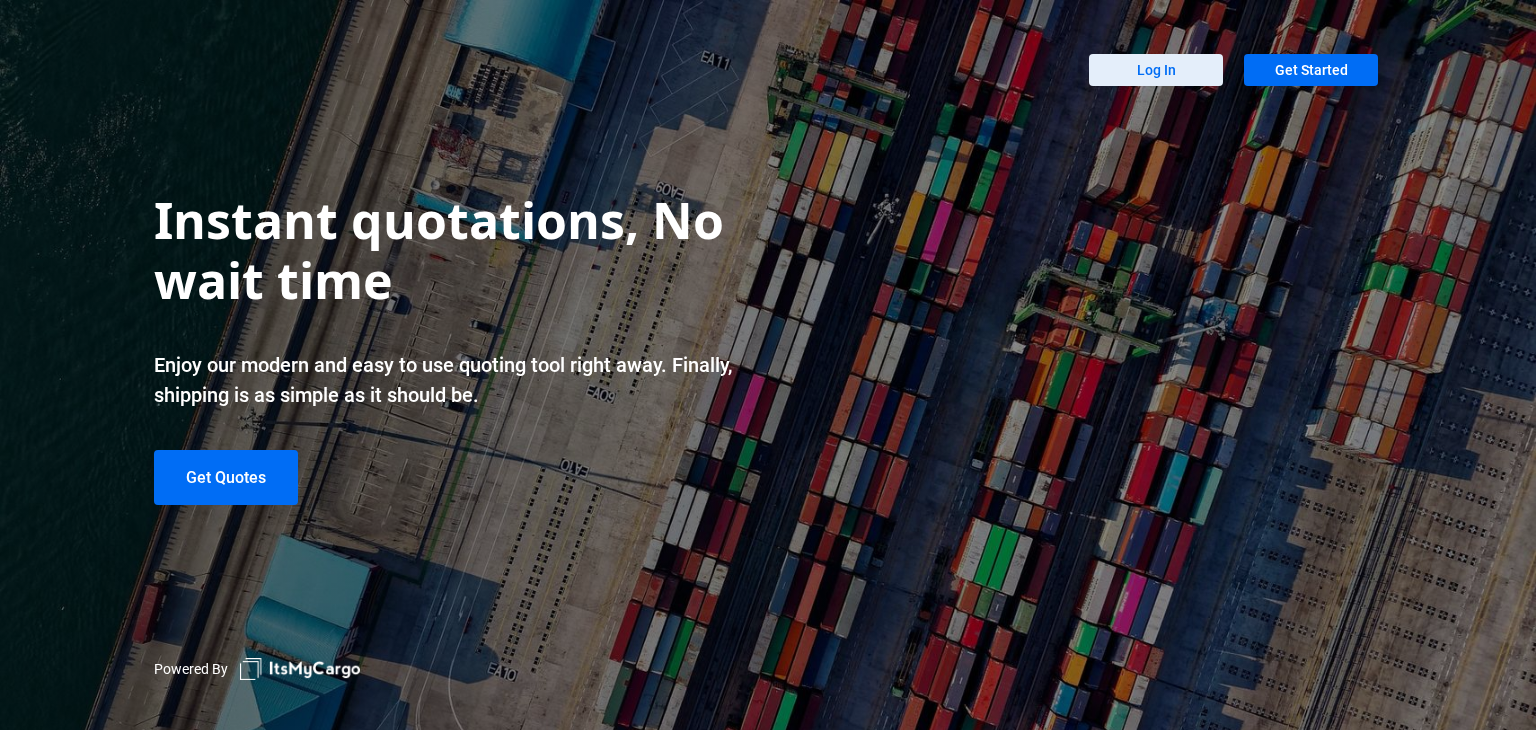 scroll, scrollTop: 0, scrollLeft: 0, axis: both 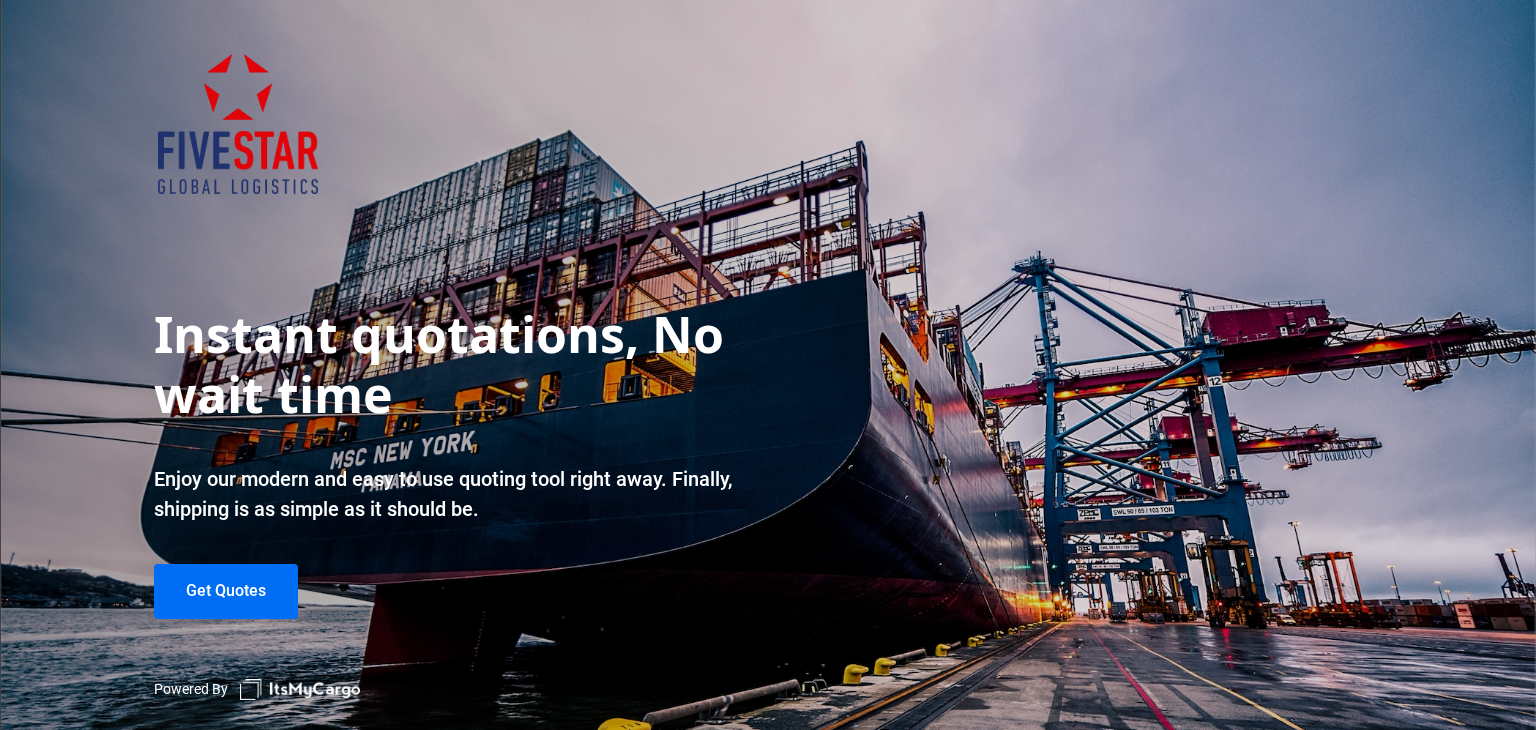 click 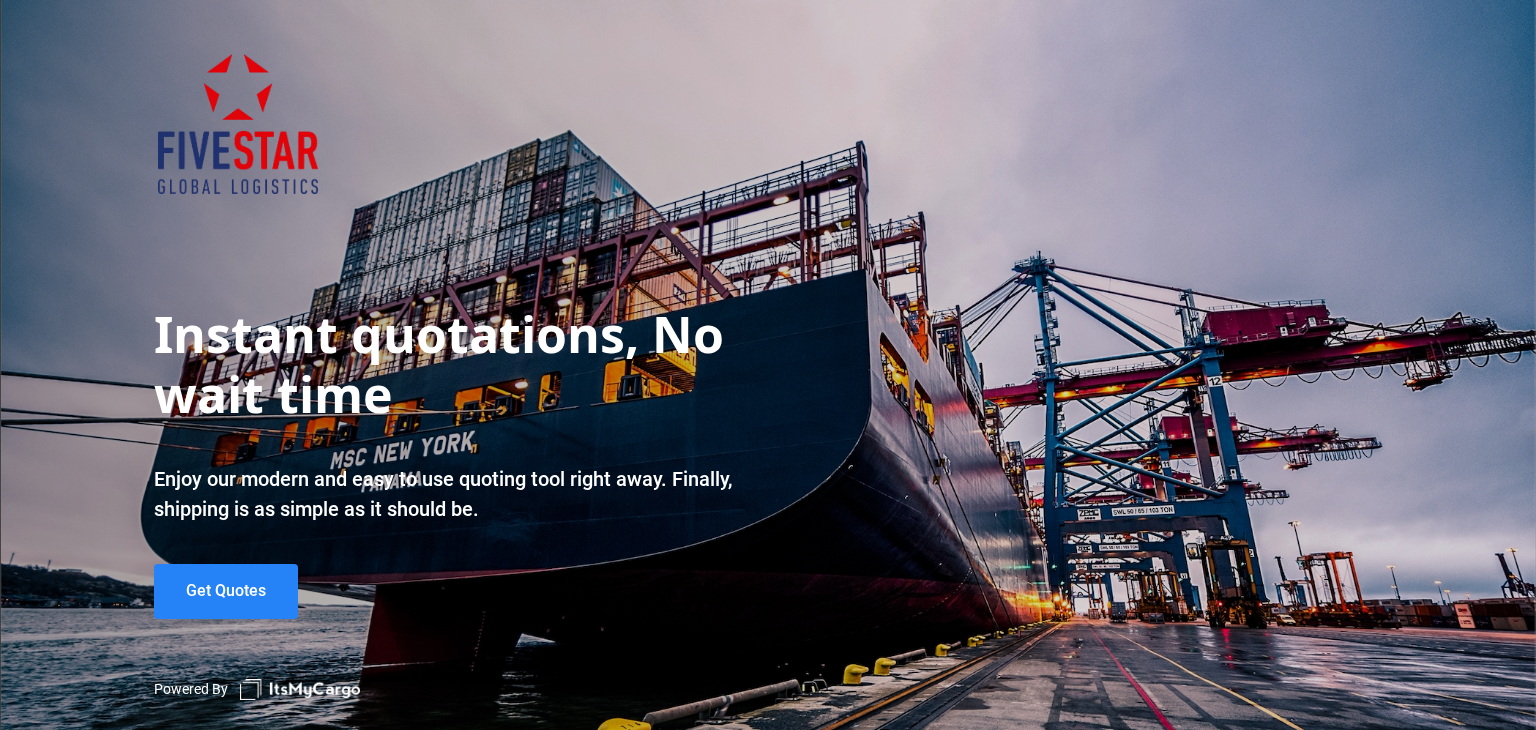 click on "Get Quotes" 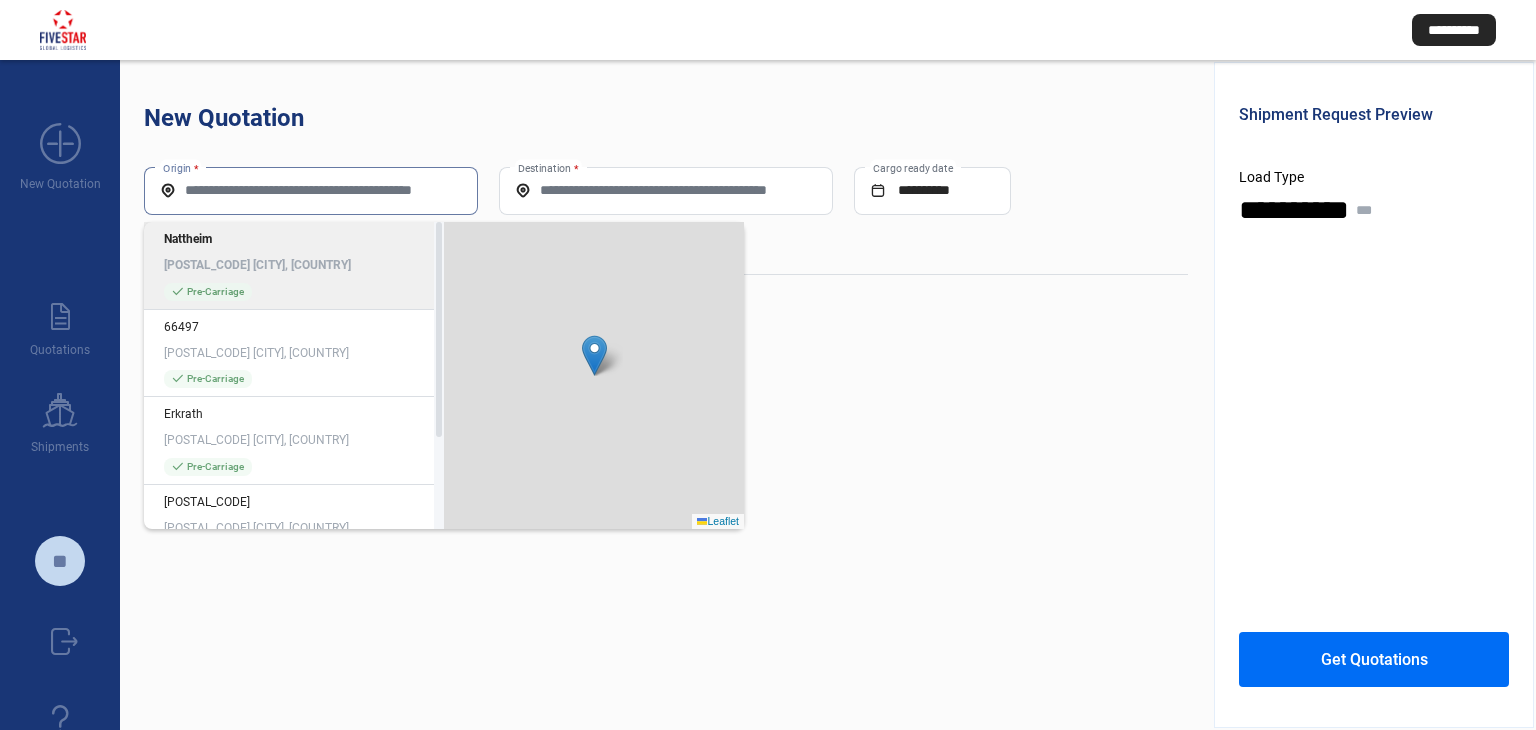 click on "Origin *" at bounding box center (311, 190) 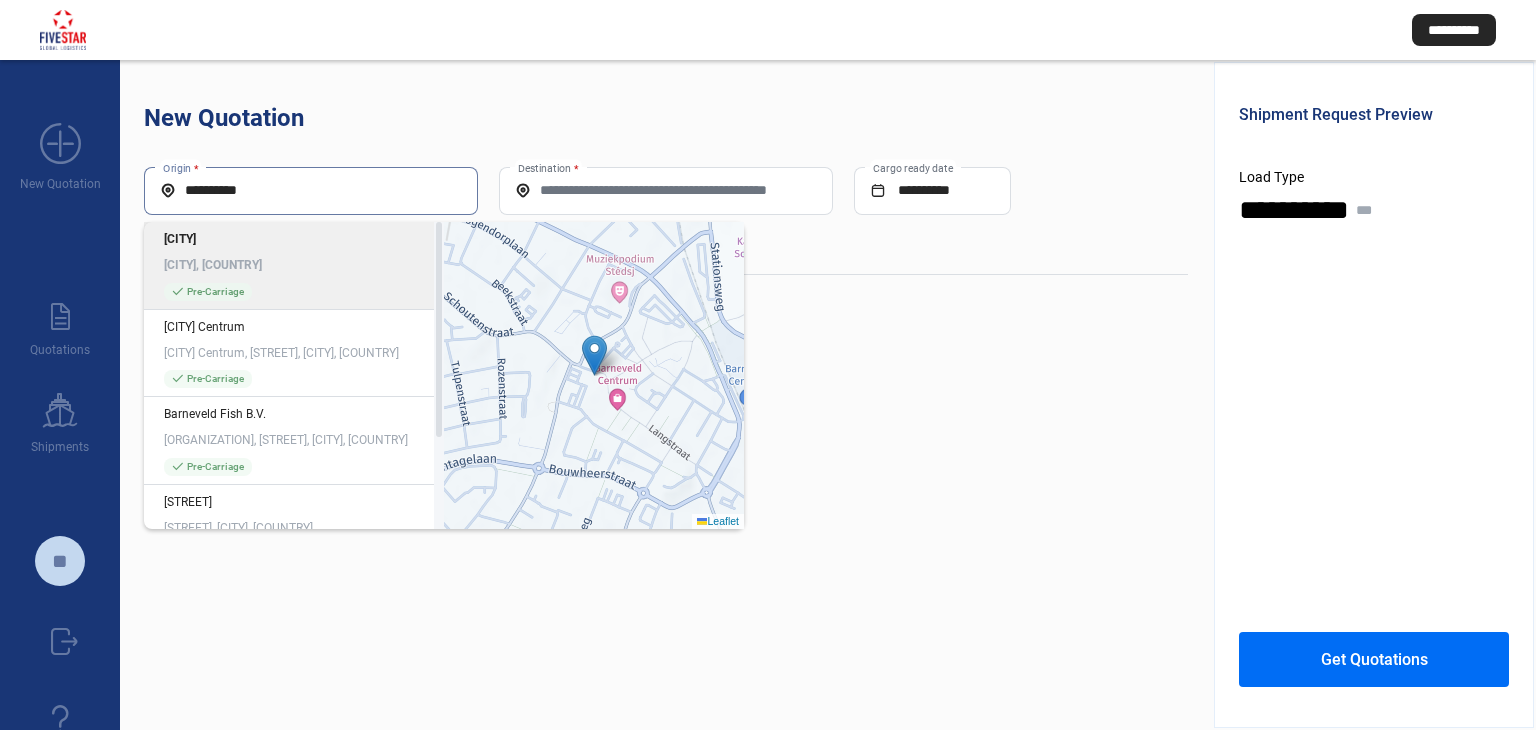 click on "[CITY], [COUNTRY]" 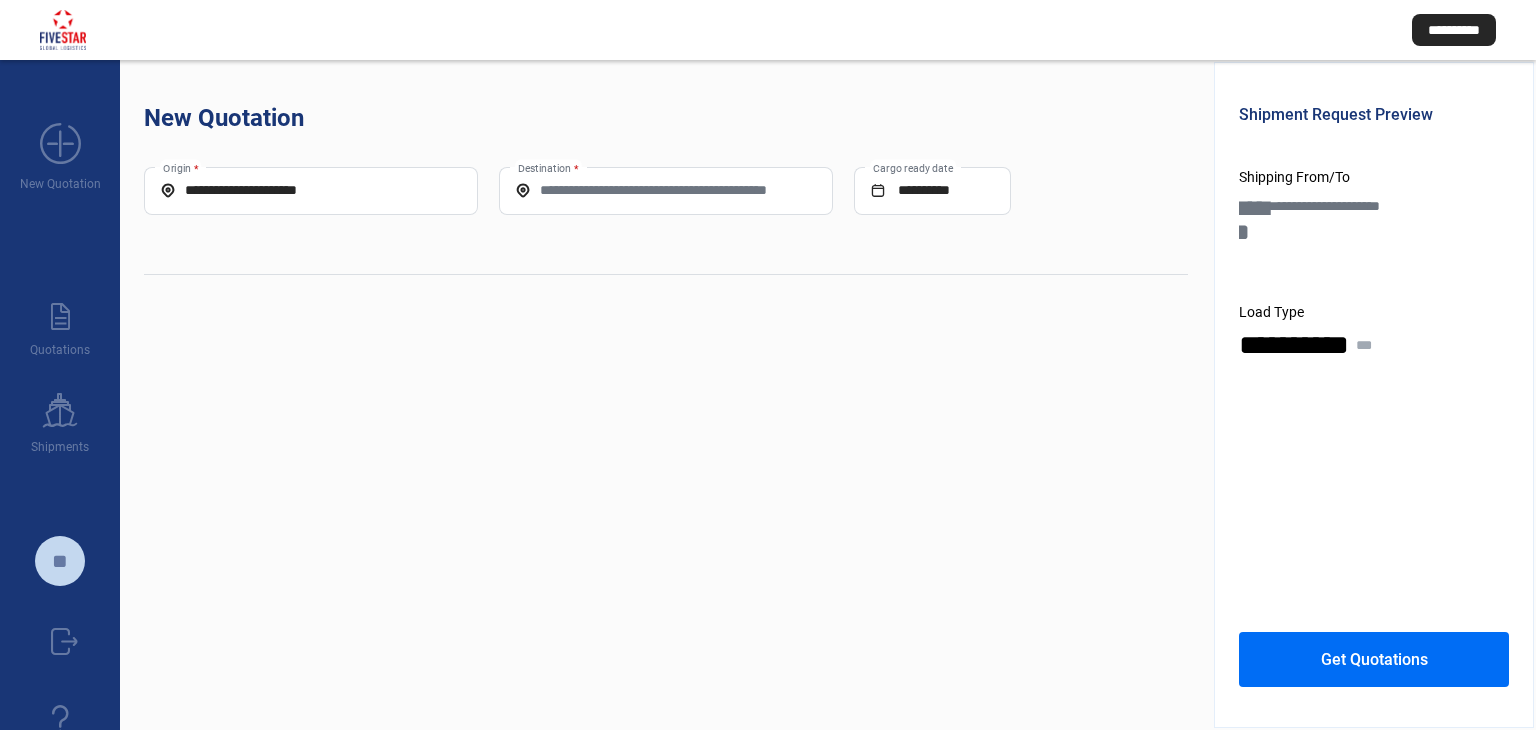 click on "Destination *" at bounding box center [666, 190] 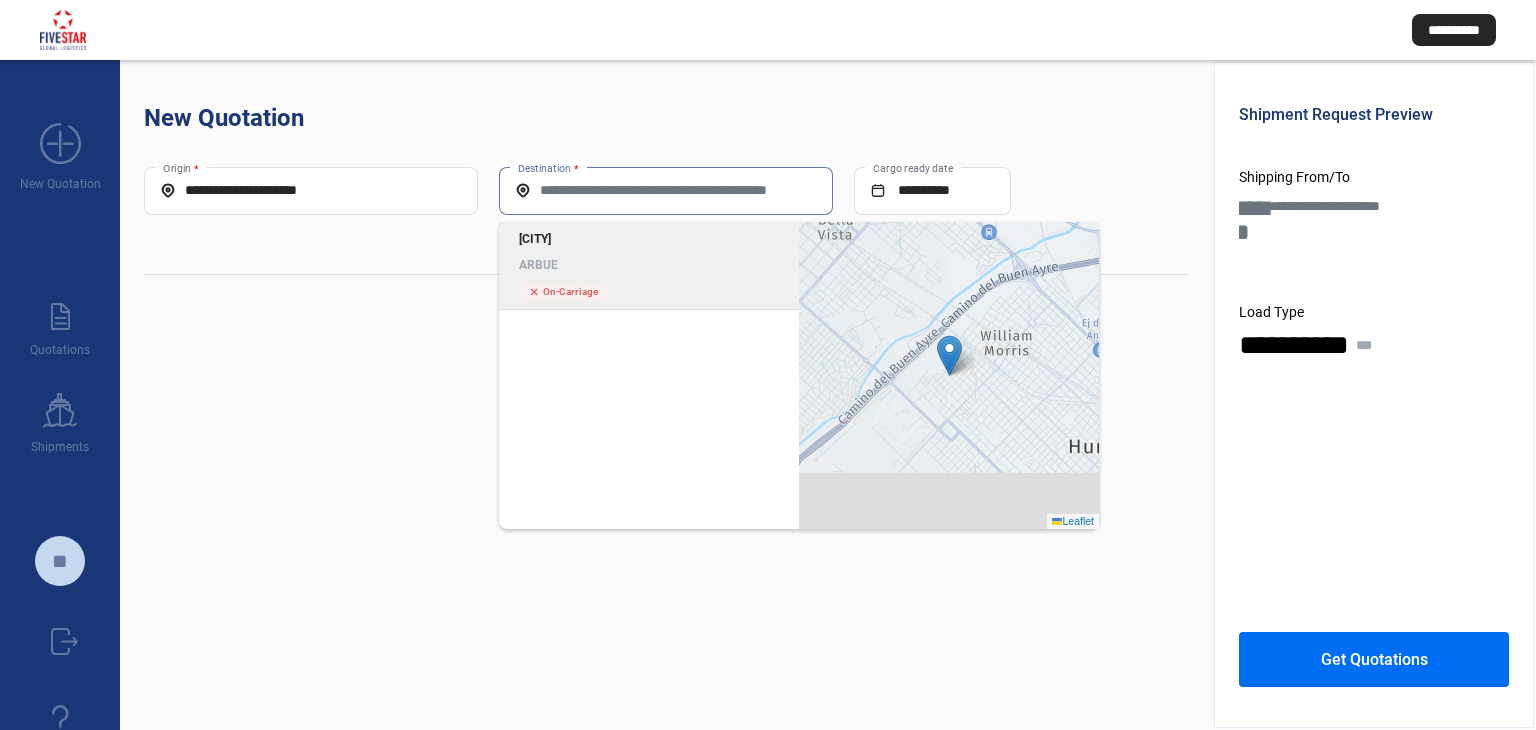 click on "ARBUE" 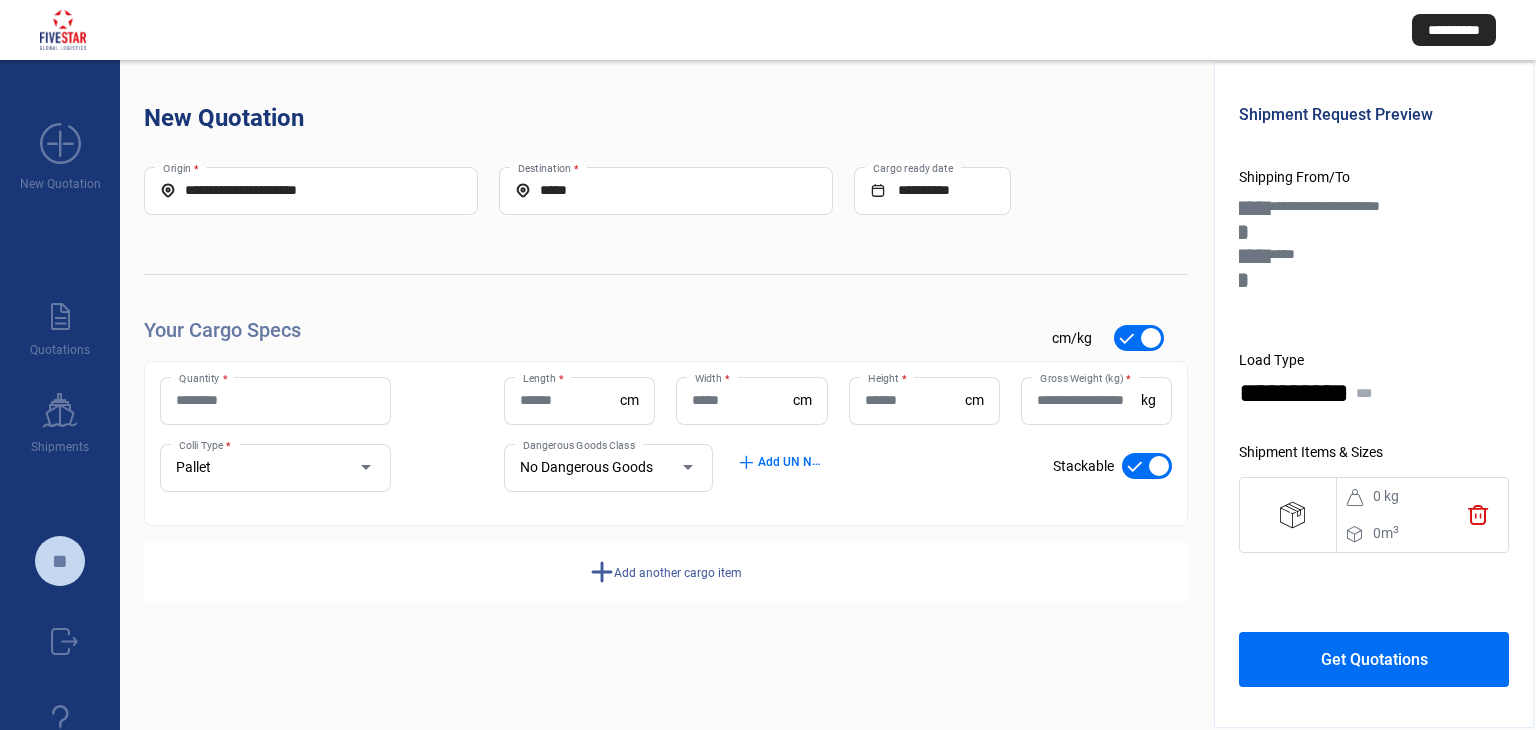 click on "Quantity *" at bounding box center [275, 400] 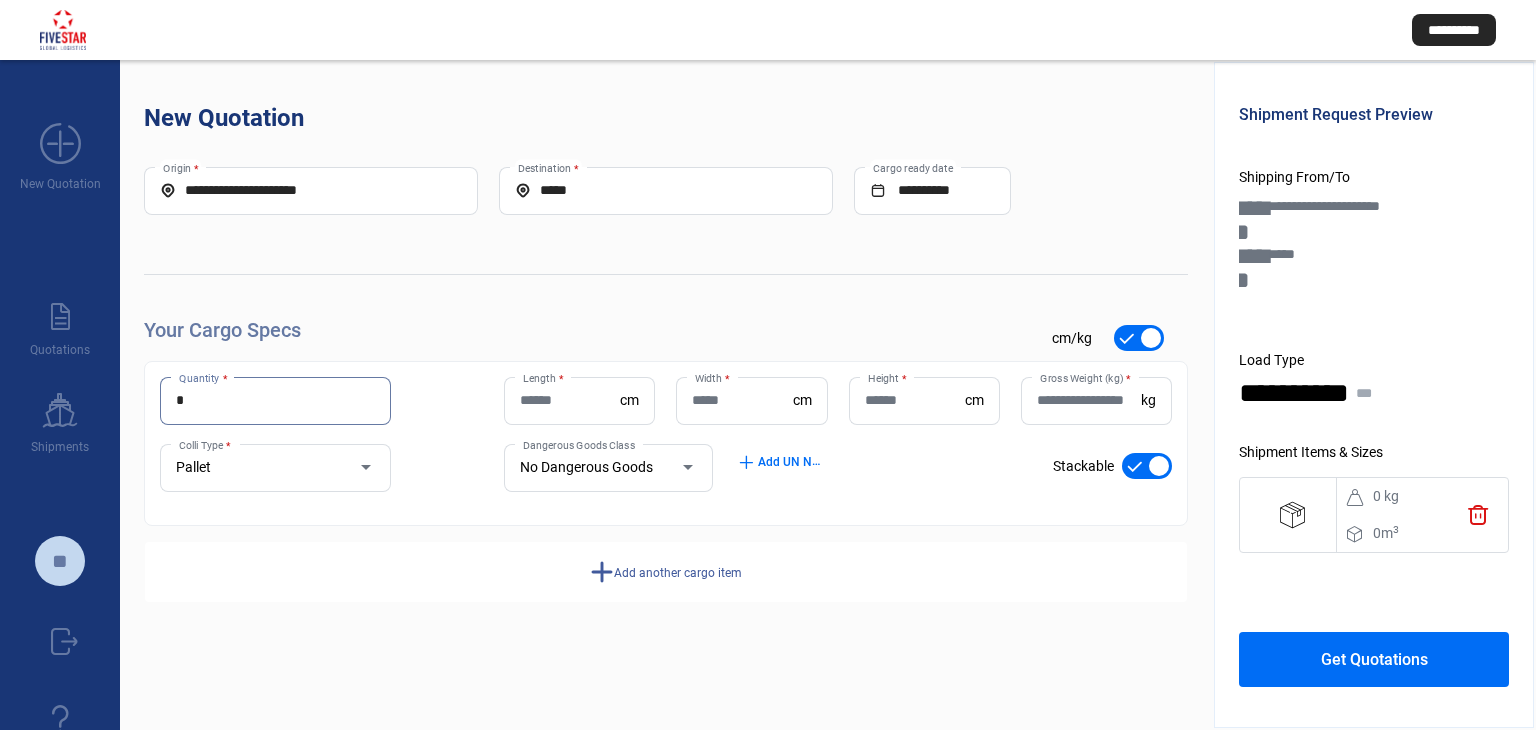 type on "*" 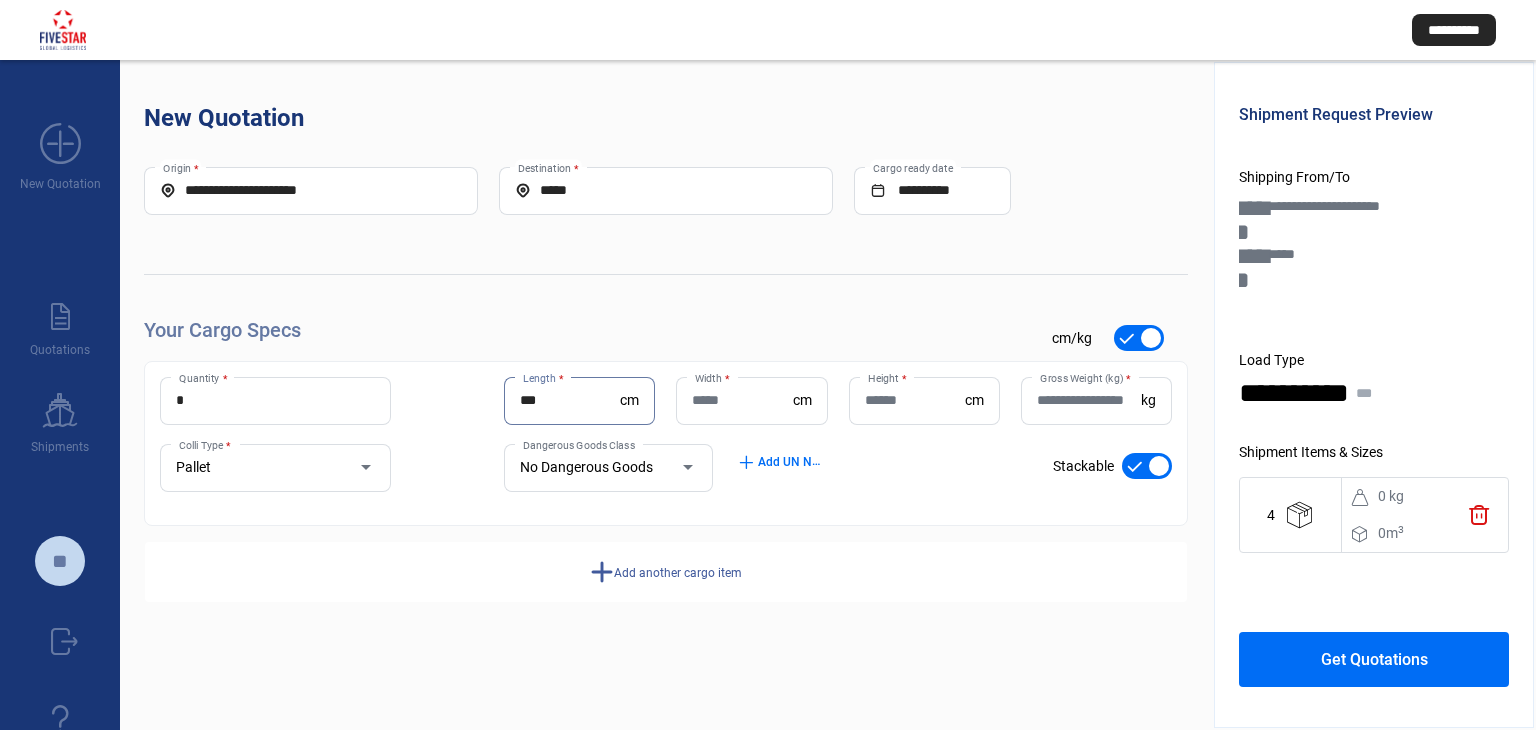 type on "***" 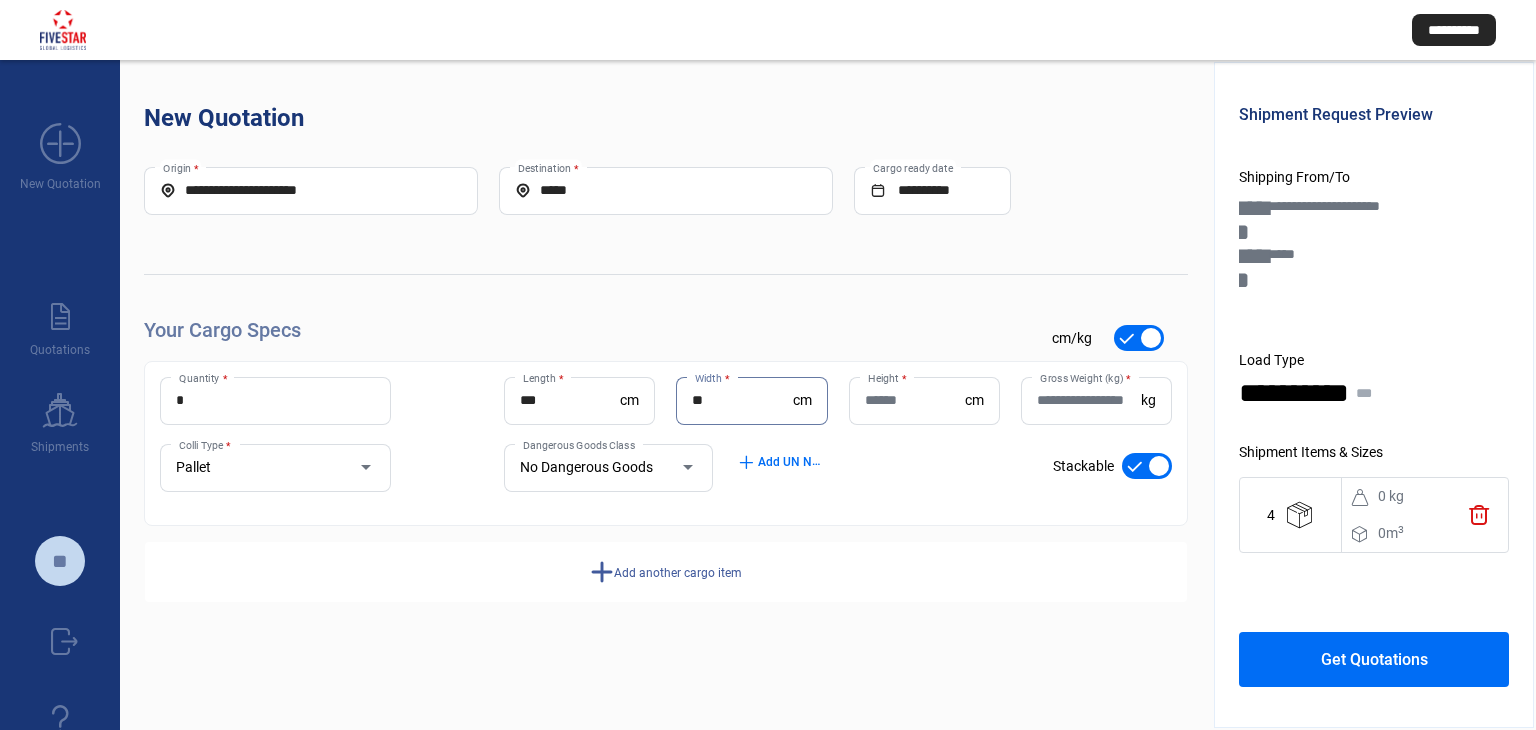 type on "**" 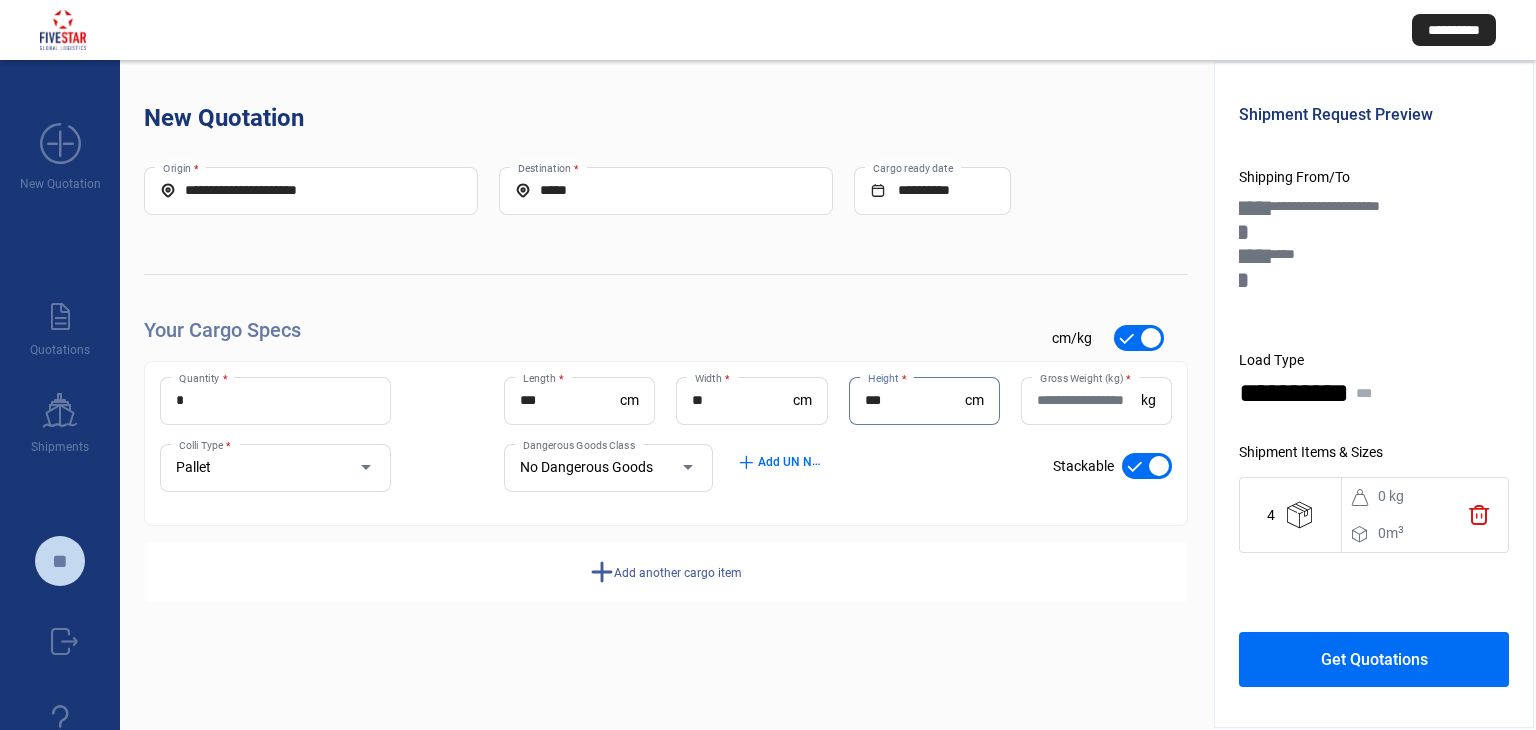 type on "***" 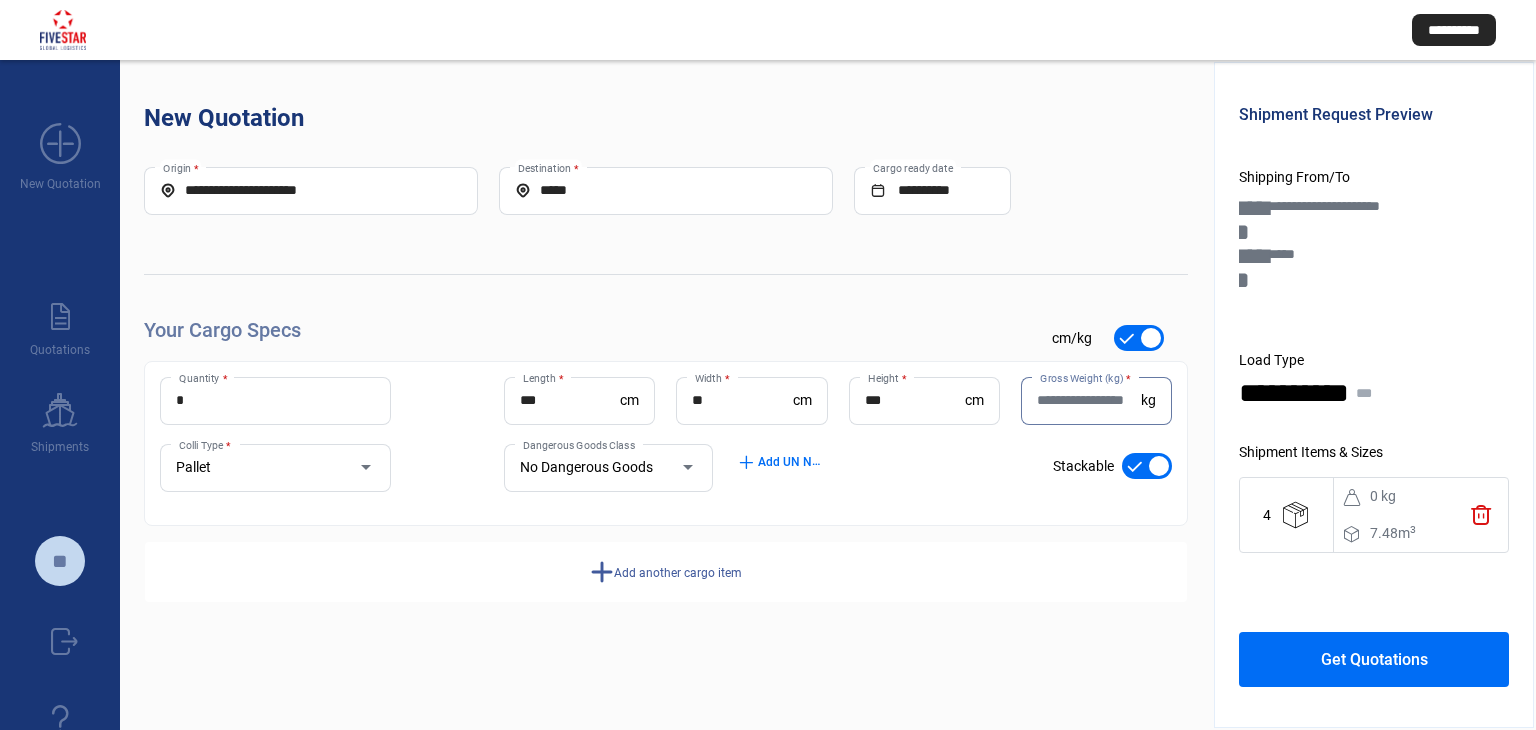 click on "Gross Weight (kg)  *" at bounding box center (1089, 400) 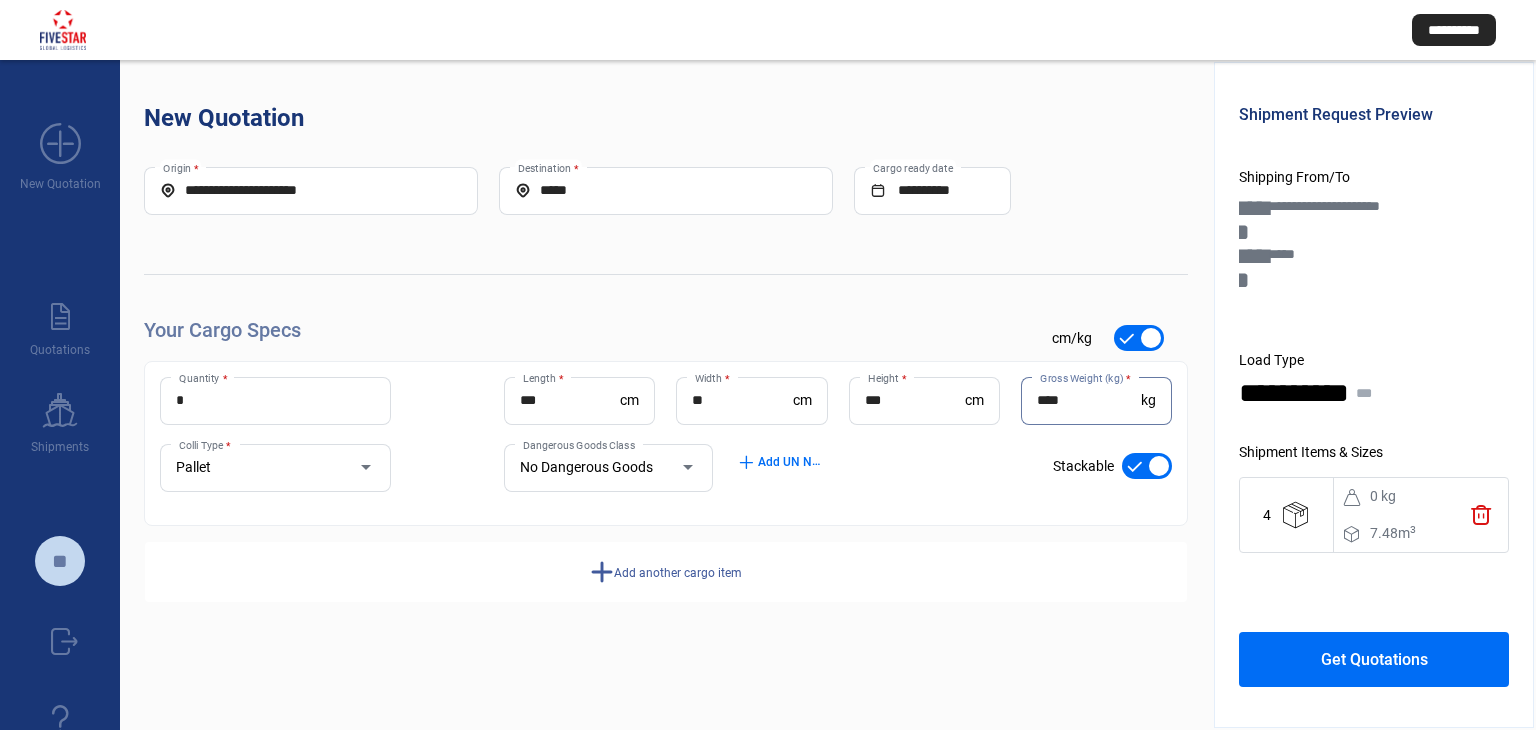 click on "add  Add another cargo item" 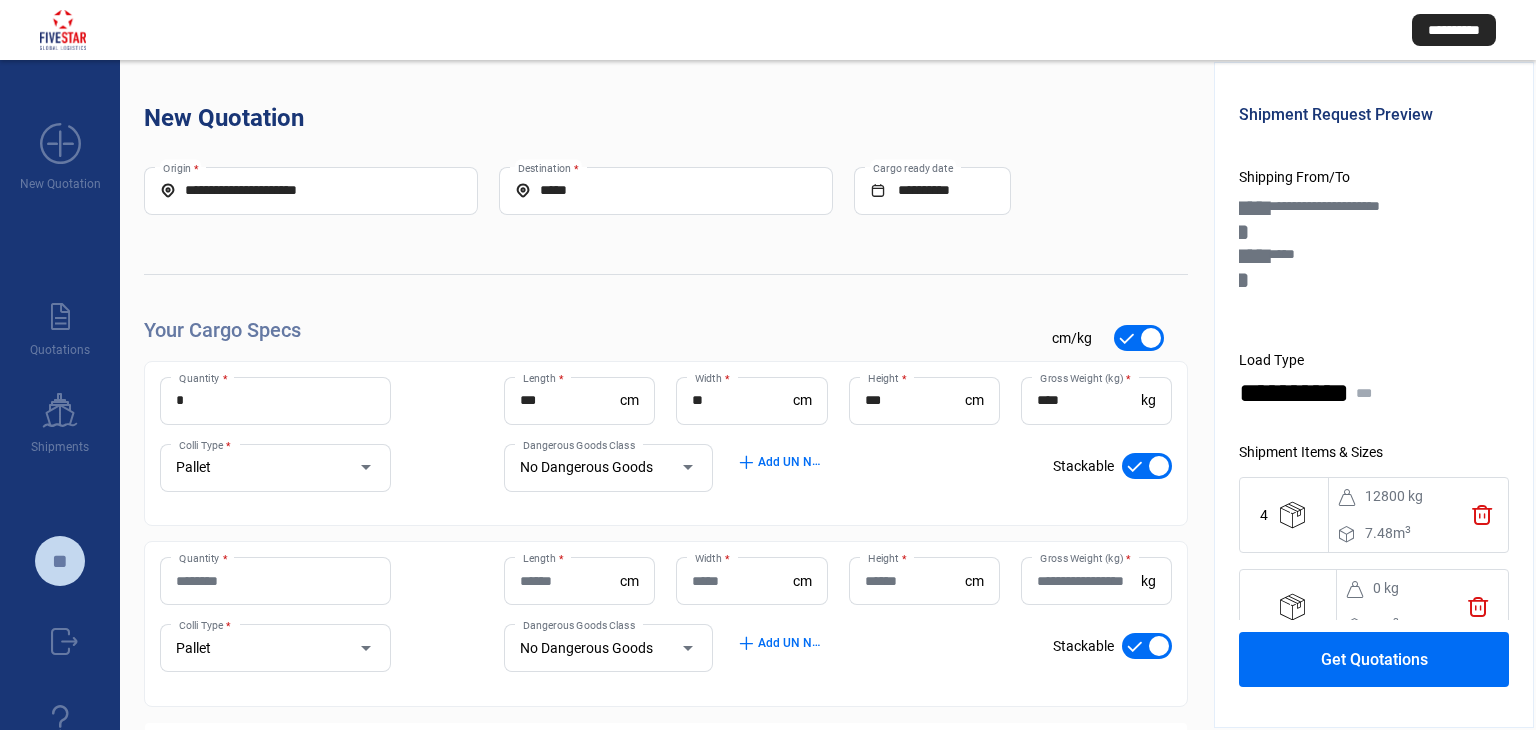 click on "****" at bounding box center [1089, 400] 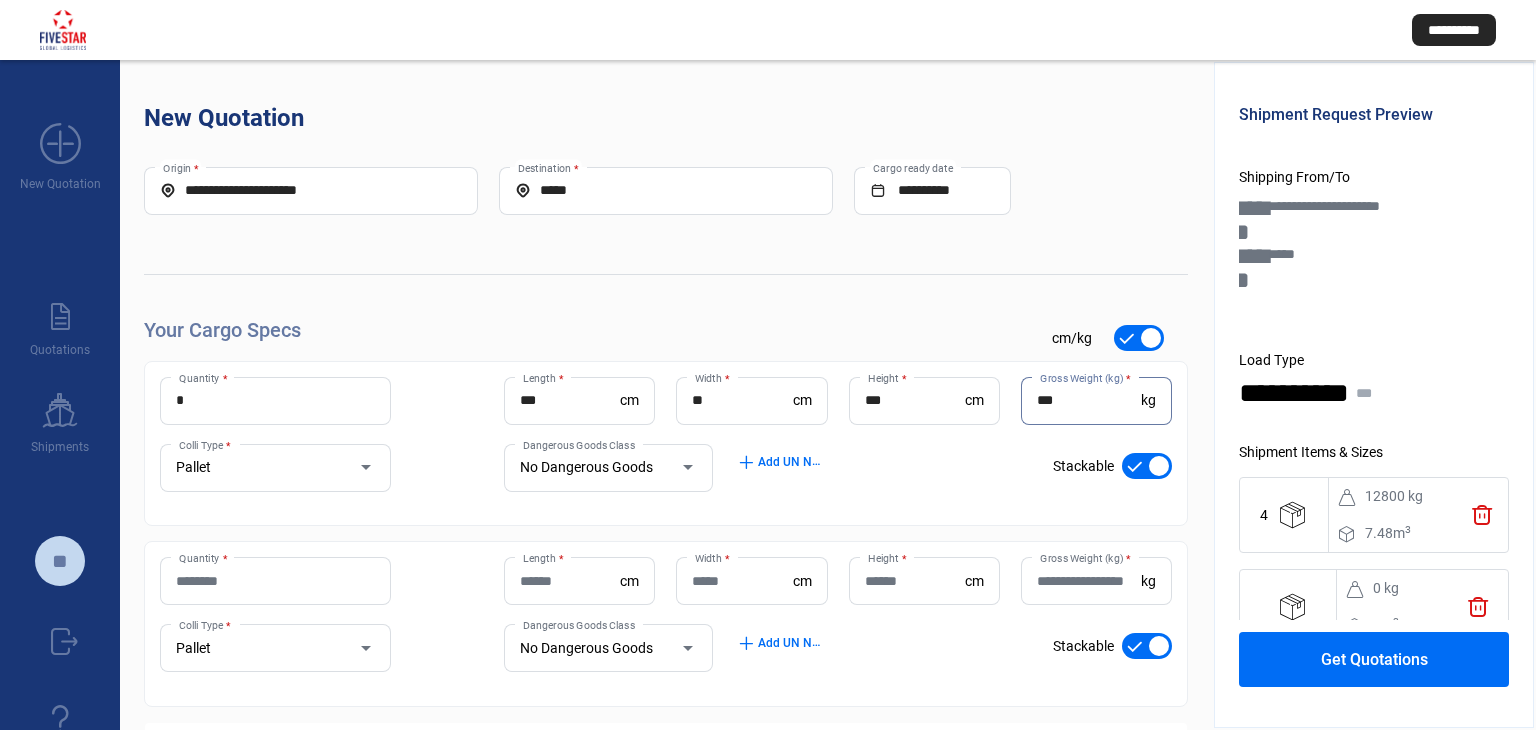 type on "***" 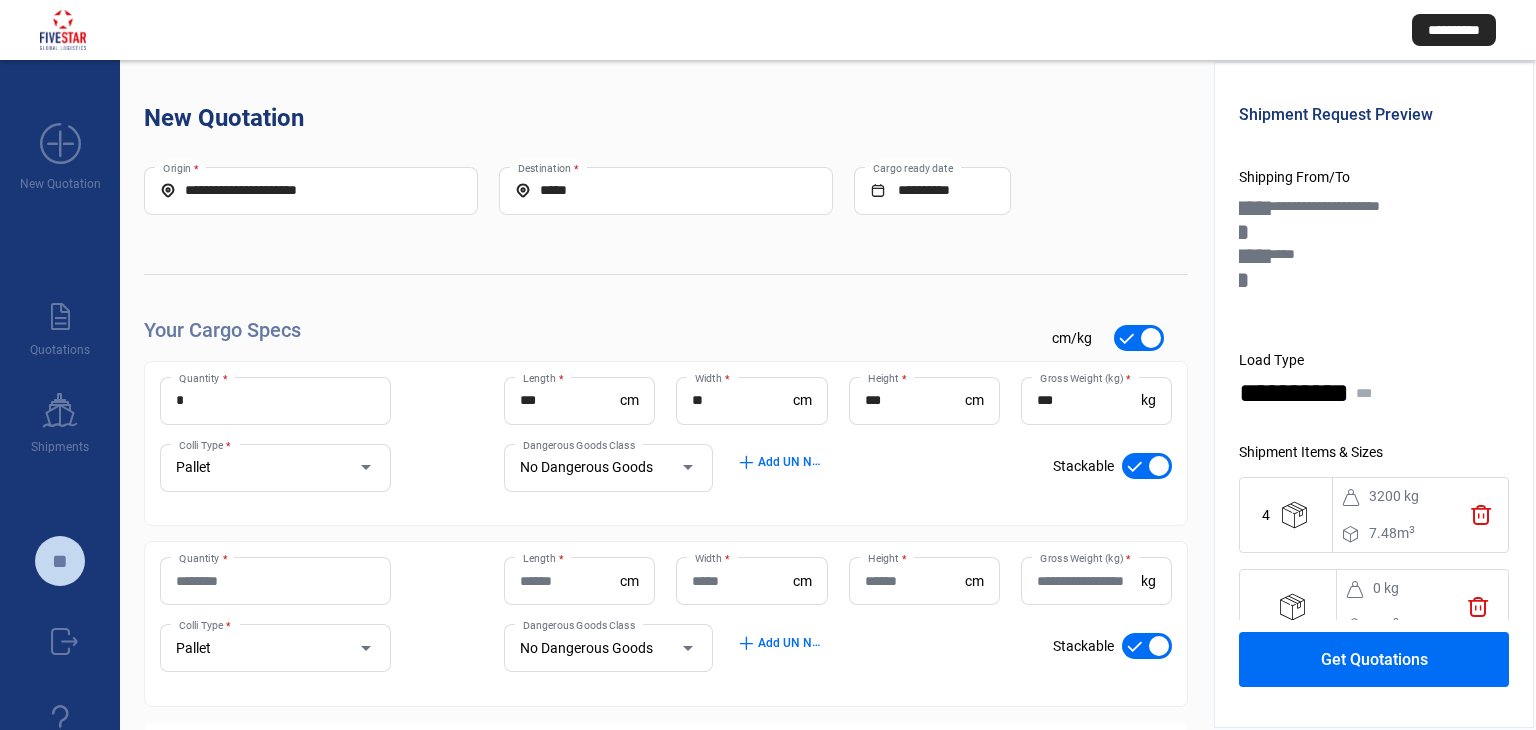 click on "Get Quotations" 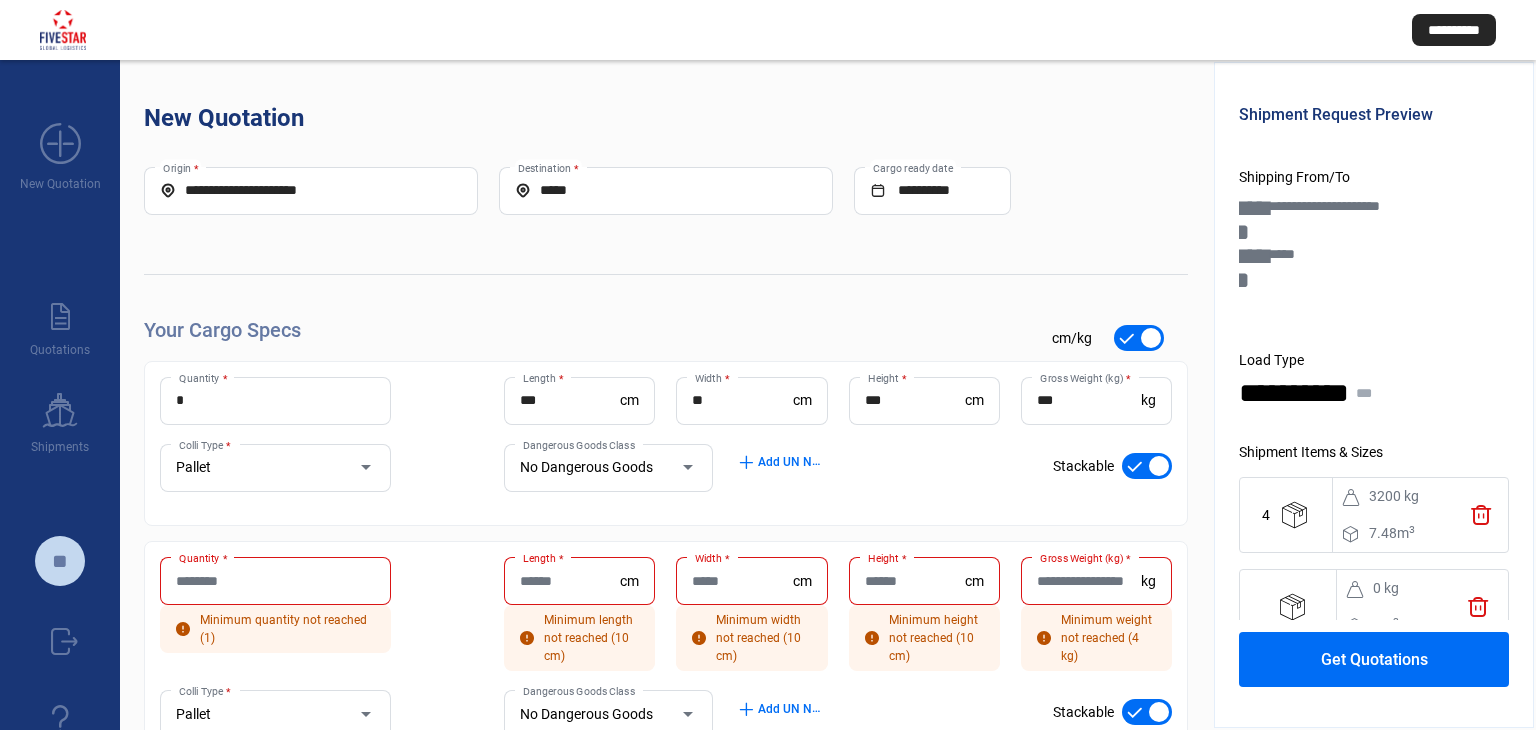 scroll, scrollTop: 93, scrollLeft: 0, axis: vertical 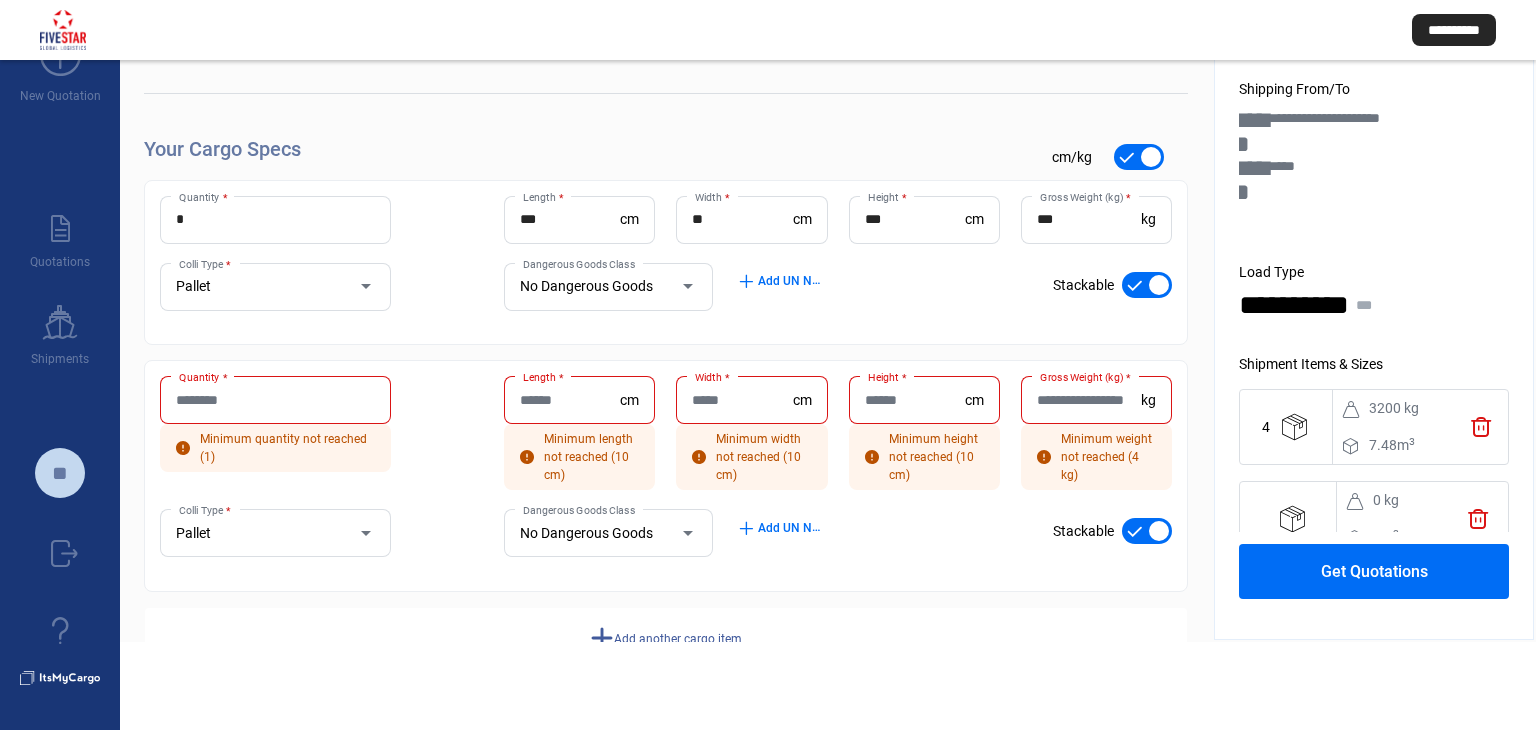 click on "check_mark    Stackable" 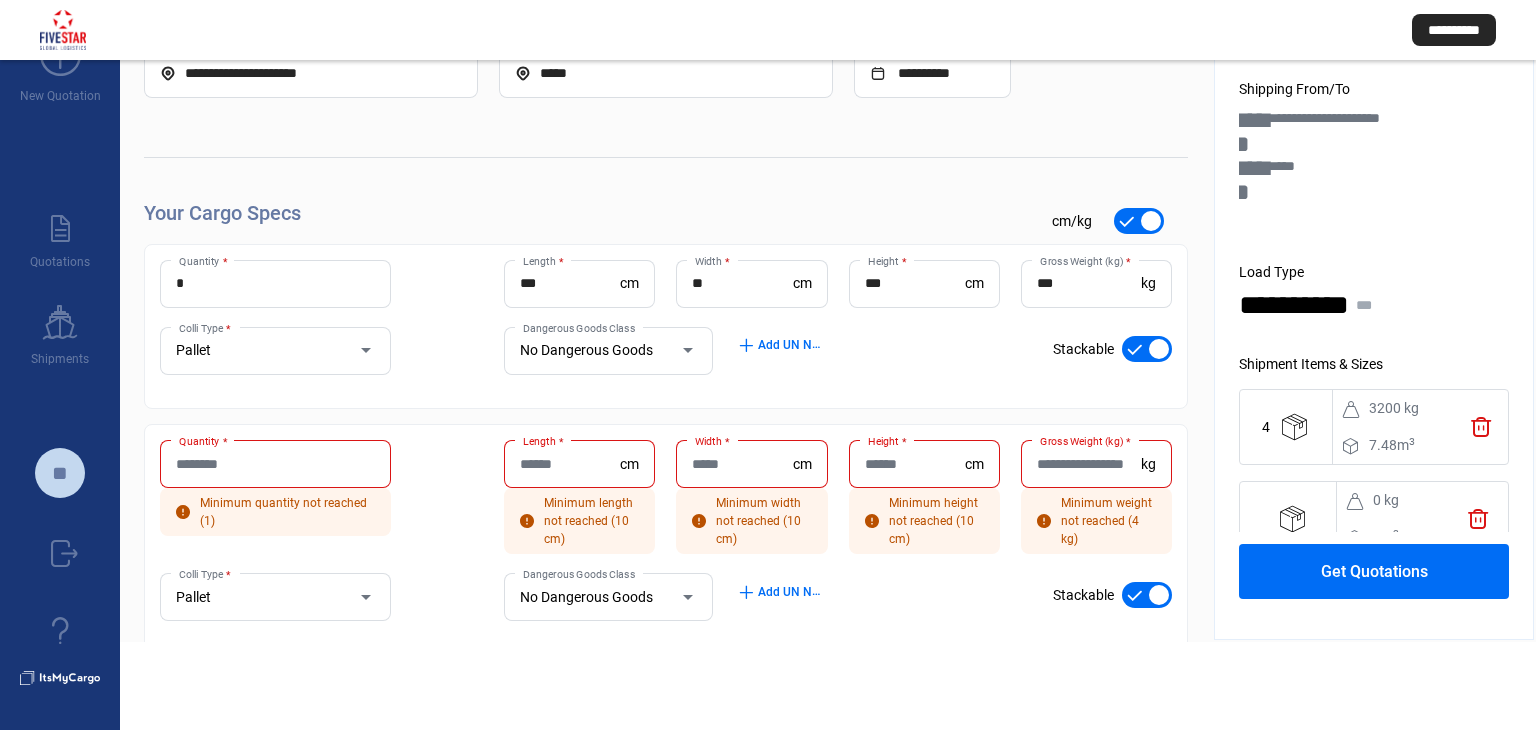 scroll, scrollTop: 0, scrollLeft: 0, axis: both 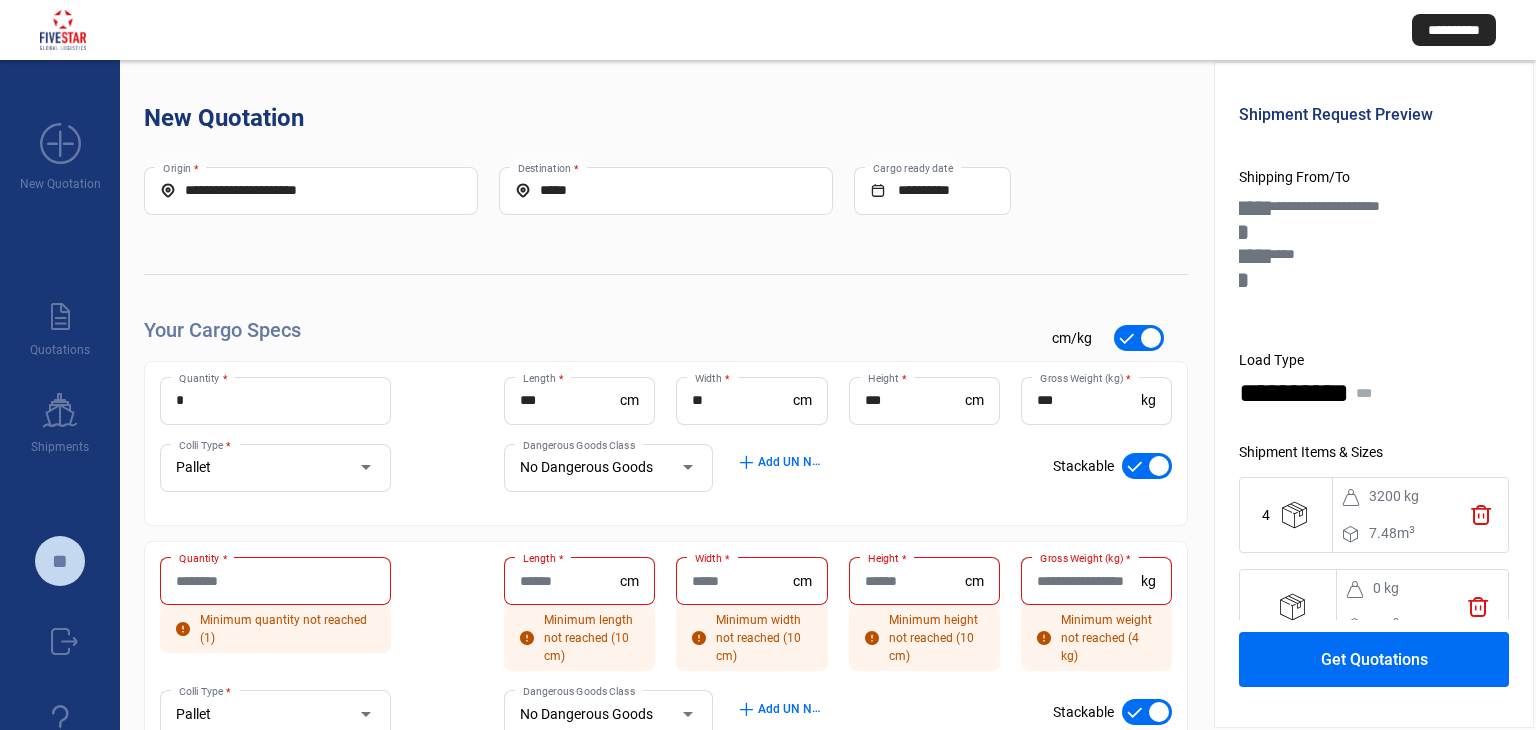 click on "trash" 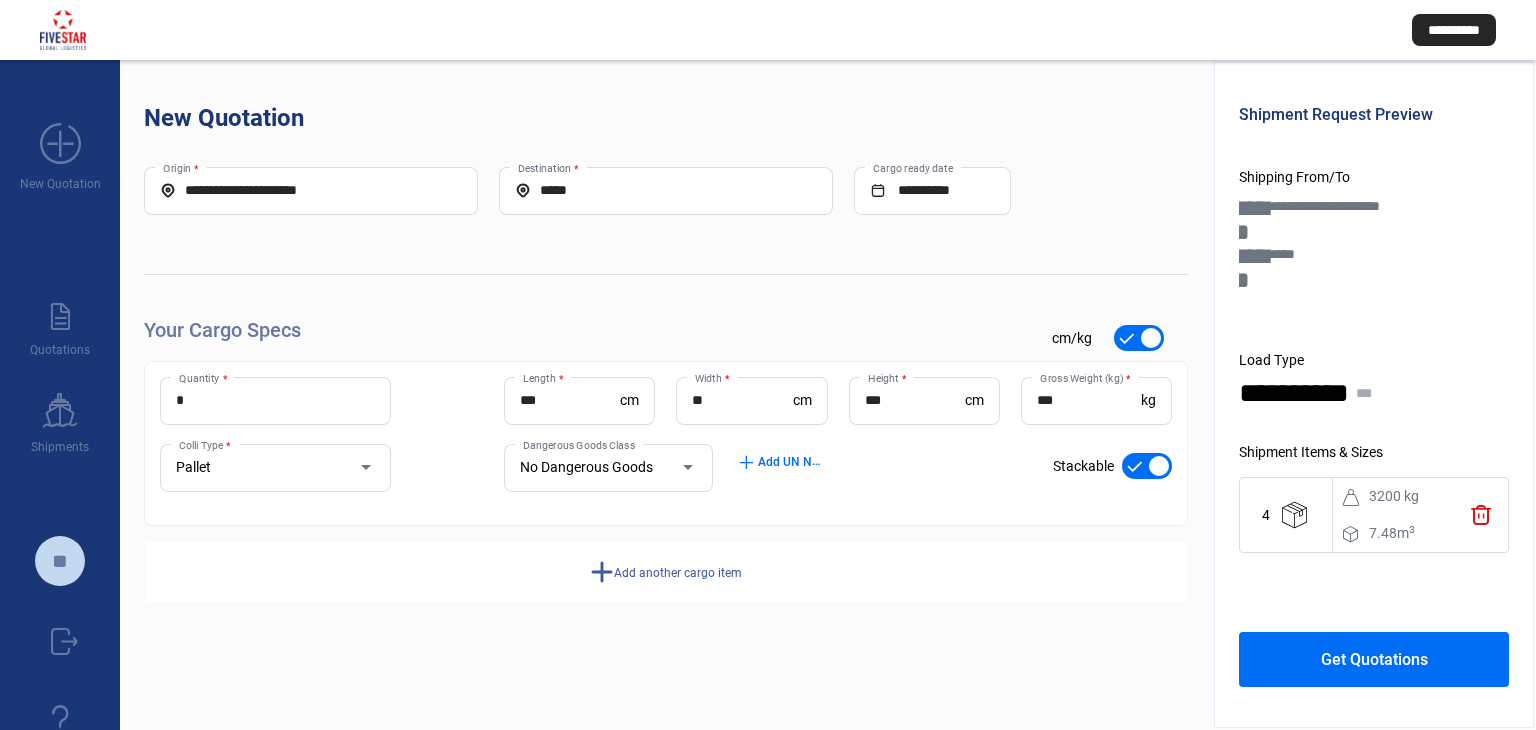 click on "Get Quotations" 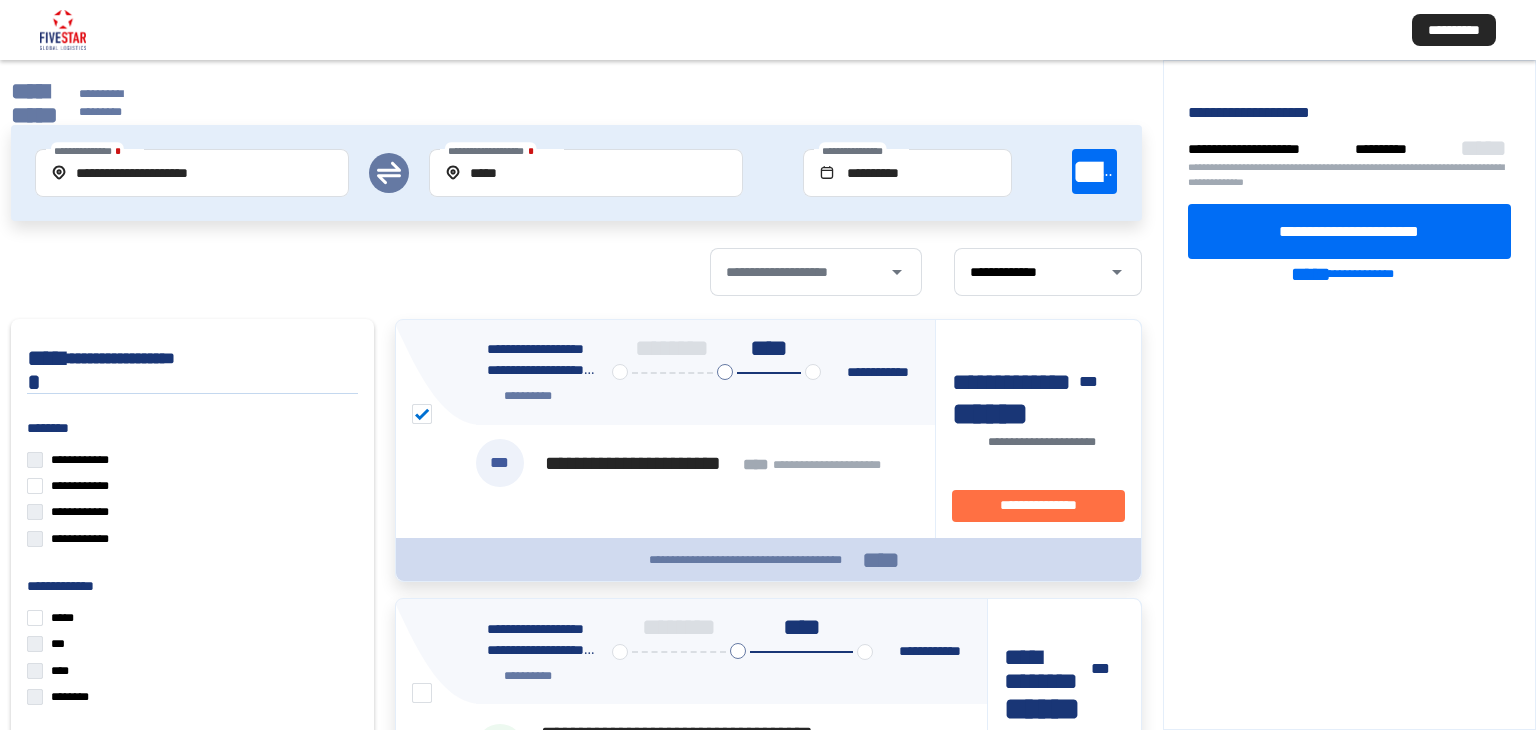 click on "**********" 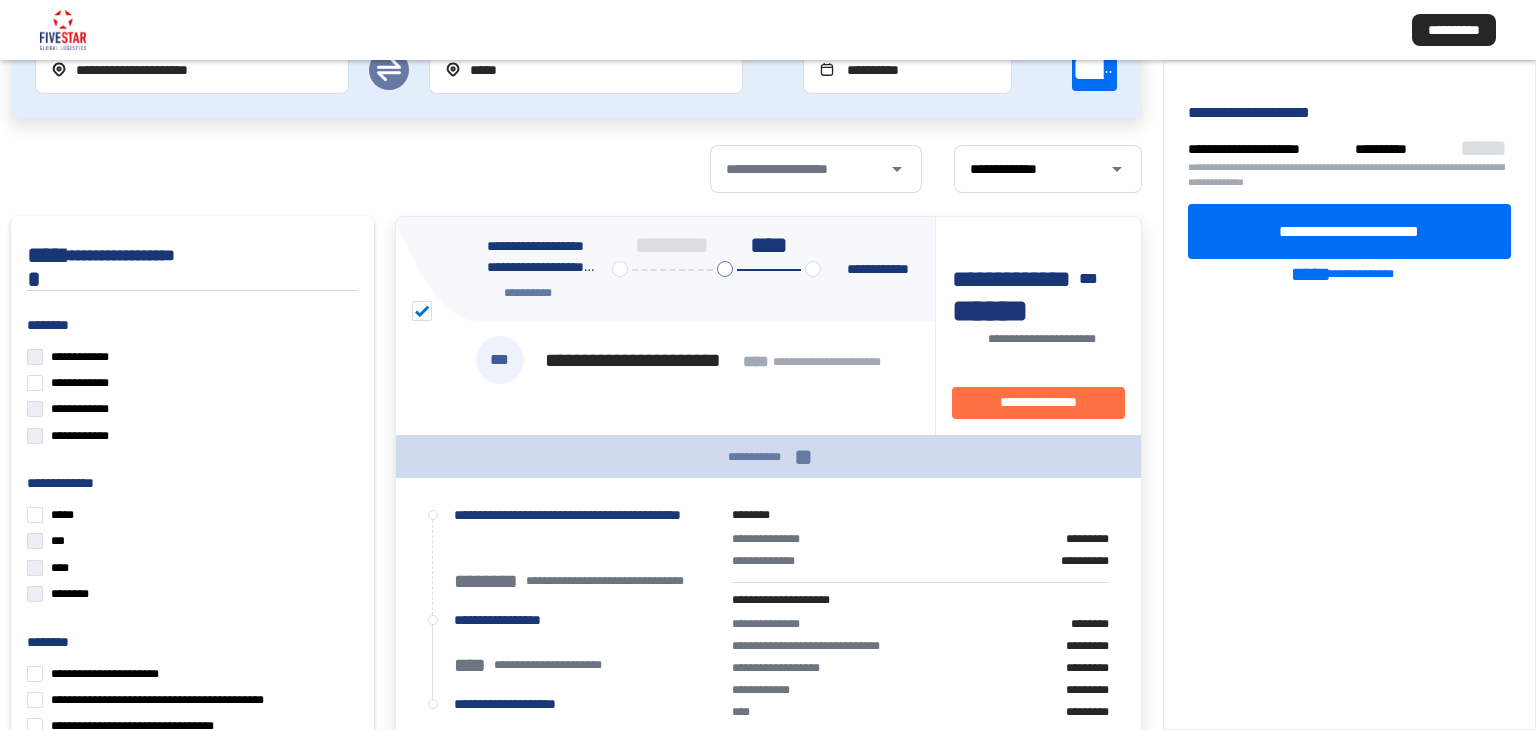 scroll, scrollTop: 200, scrollLeft: 0, axis: vertical 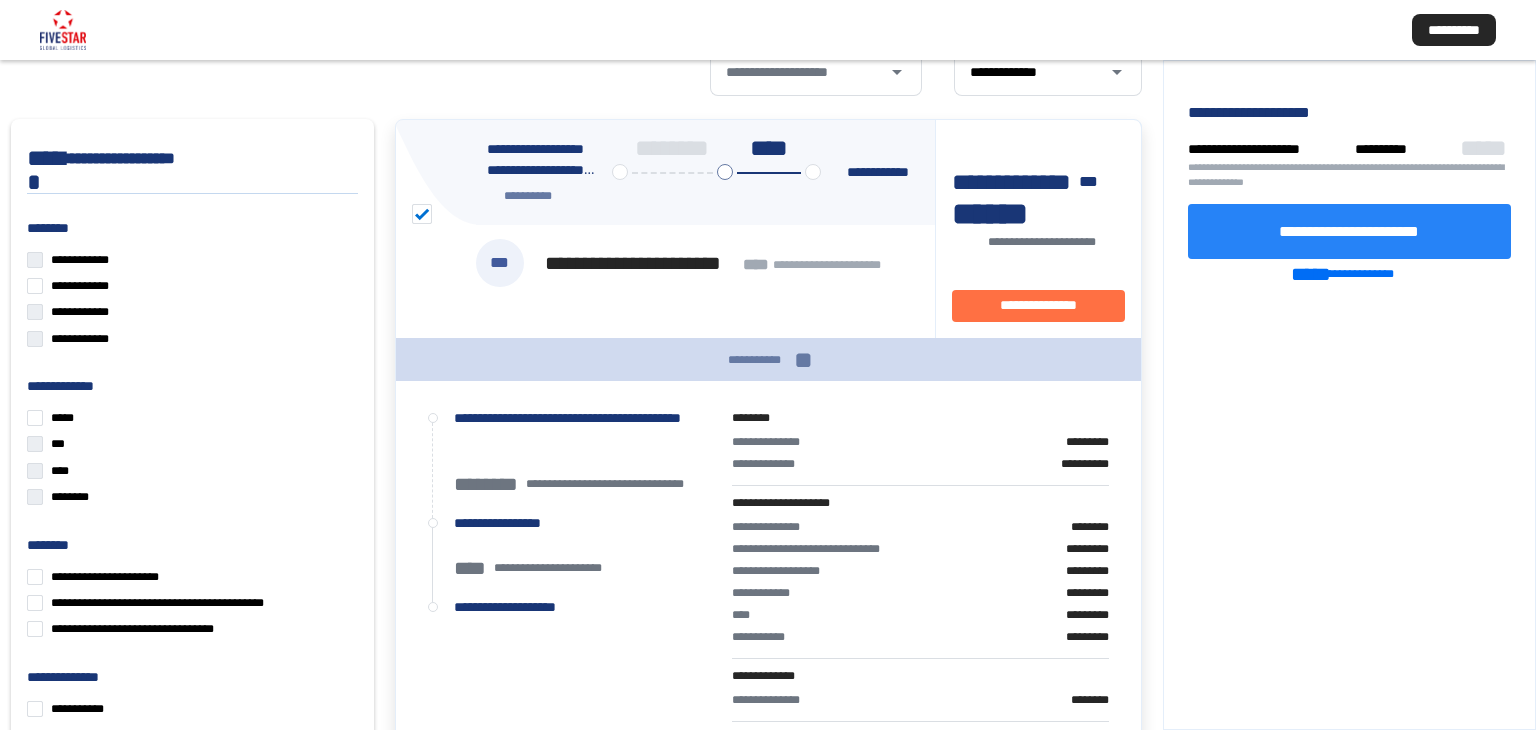 click on "**********" 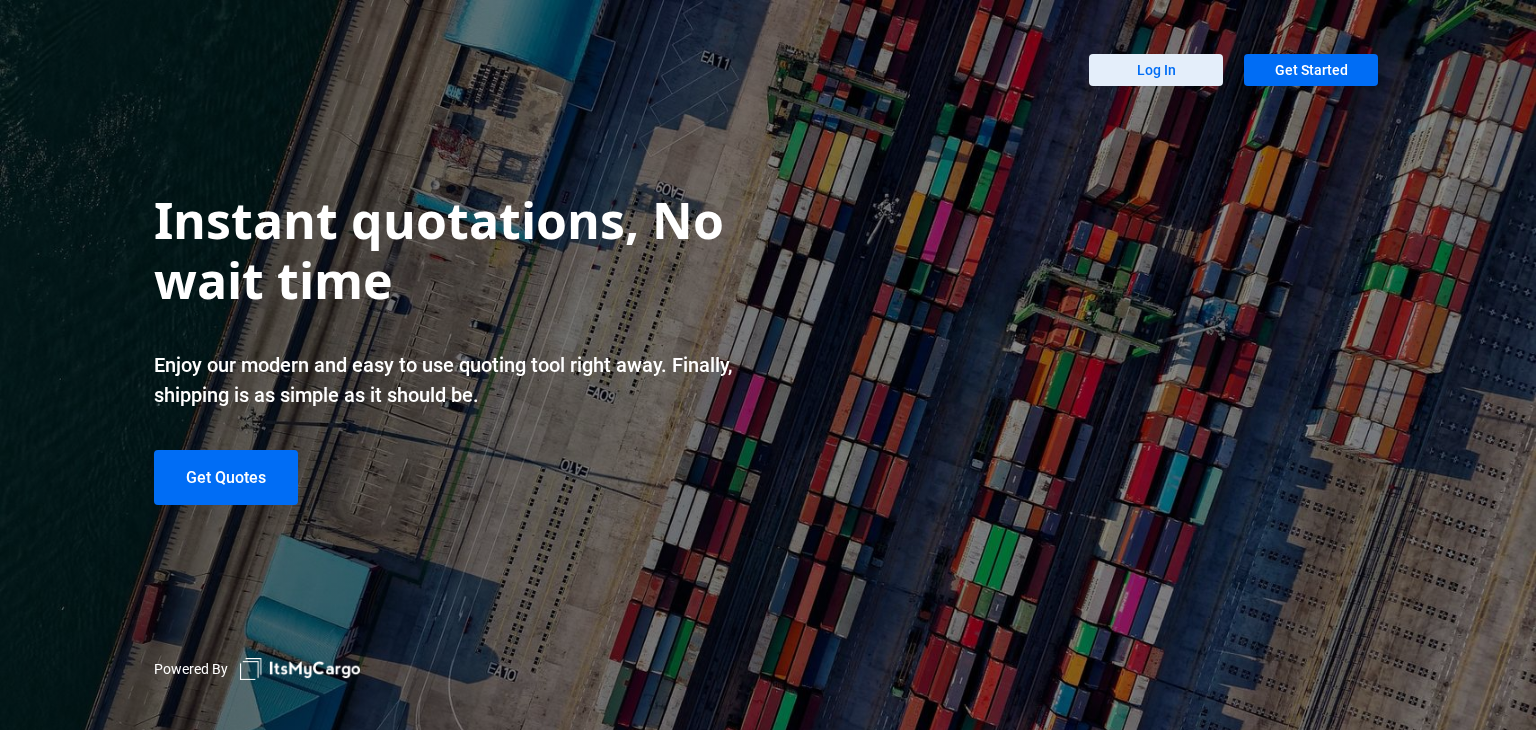 scroll, scrollTop: 0, scrollLeft: 0, axis: both 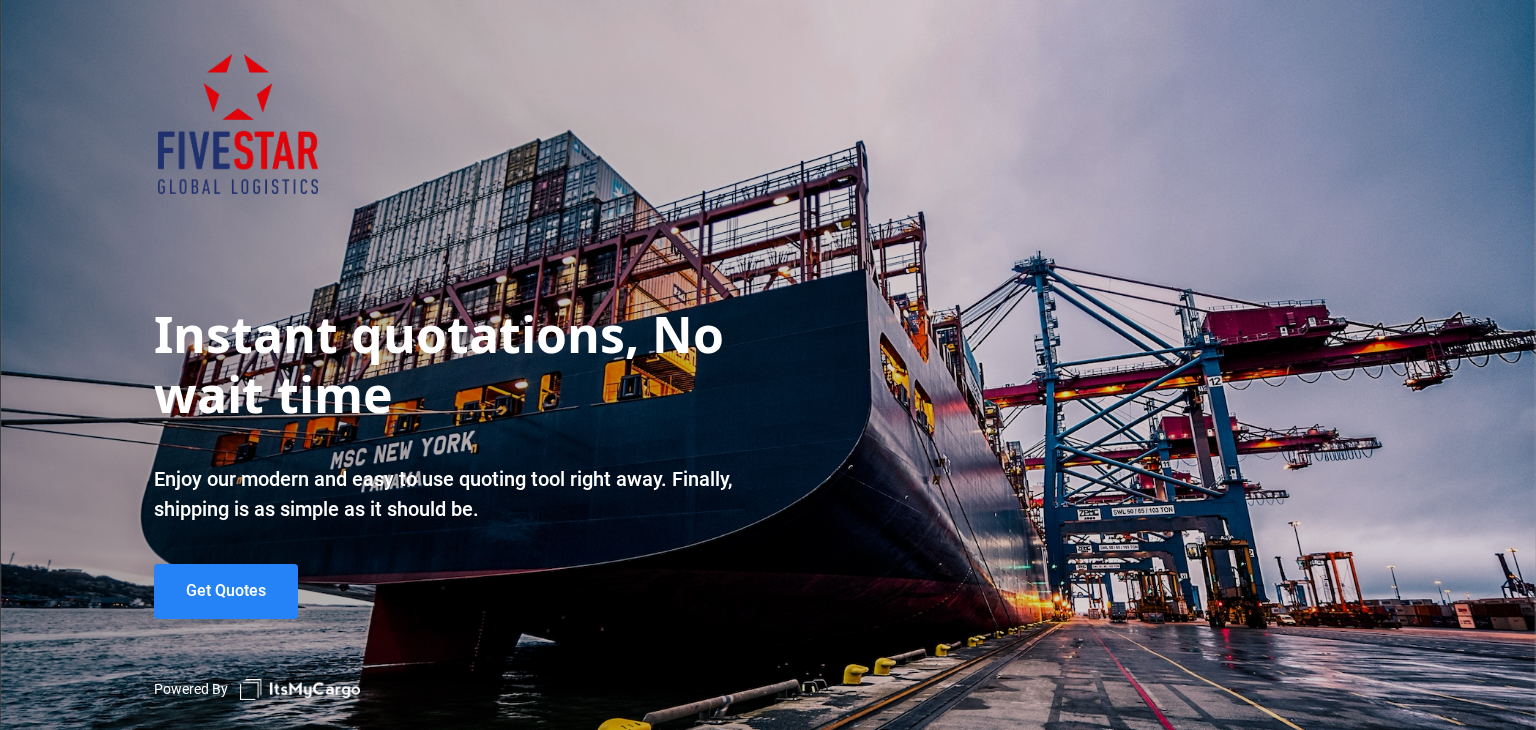 click on "Get Quotes" 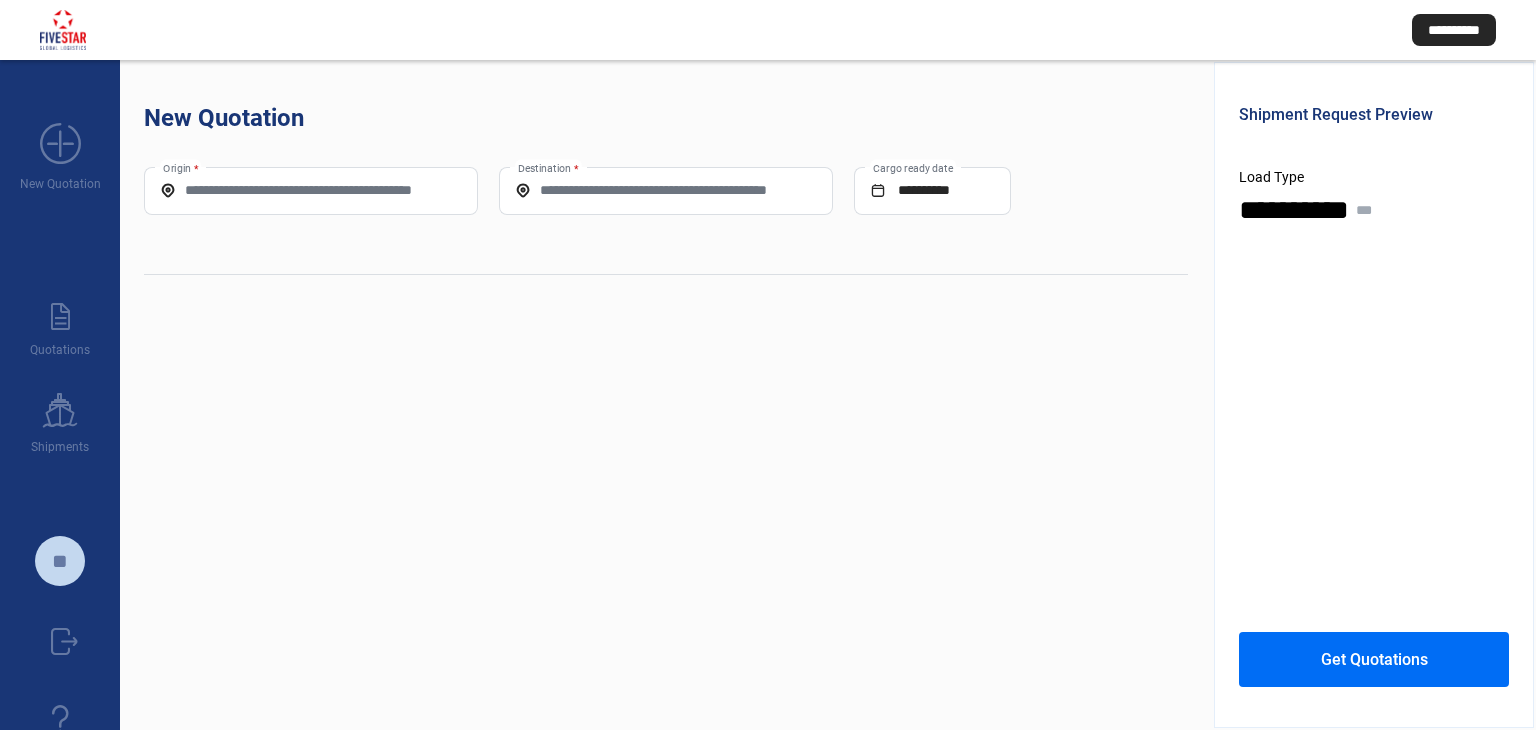 click on "Origin *" at bounding box center (311, 190) 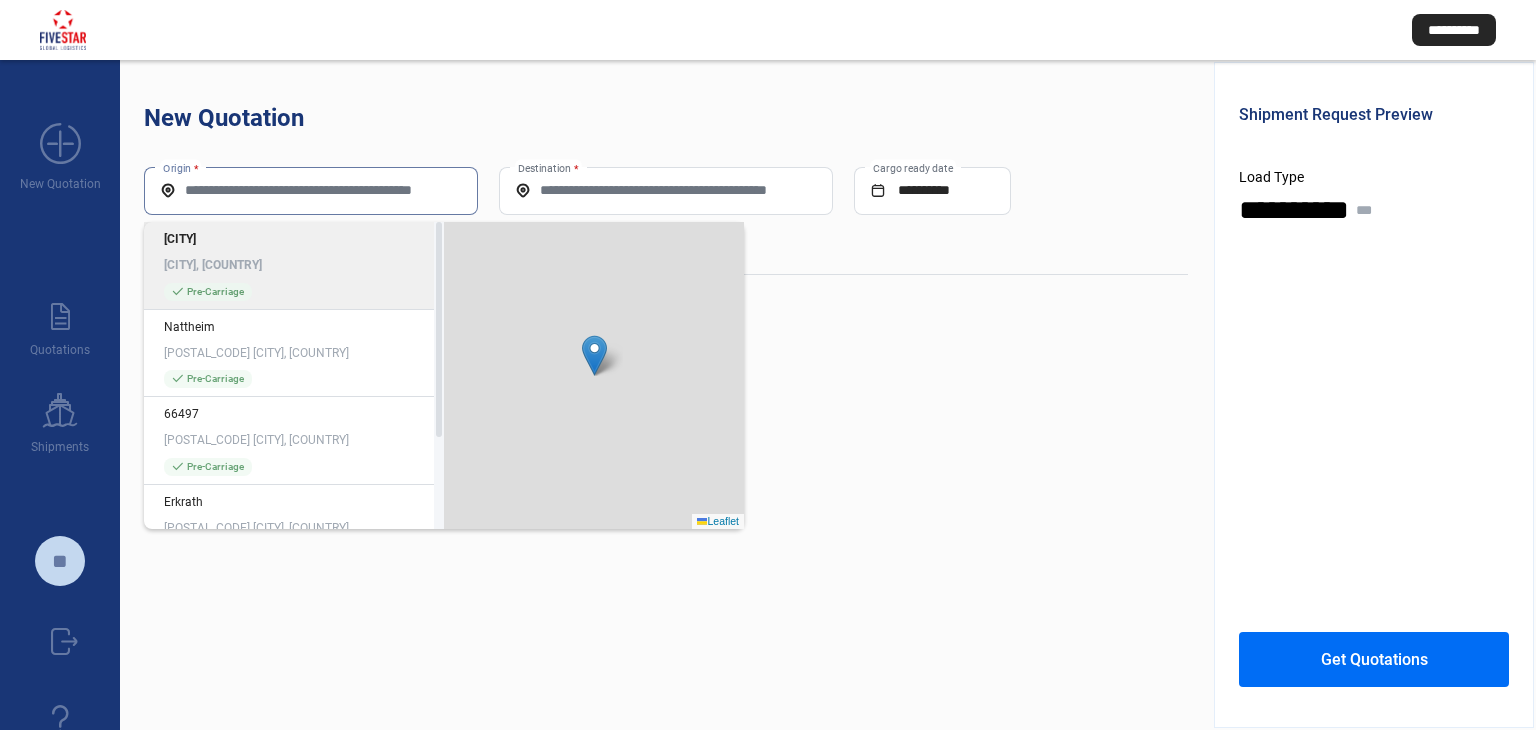 paste on "**********" 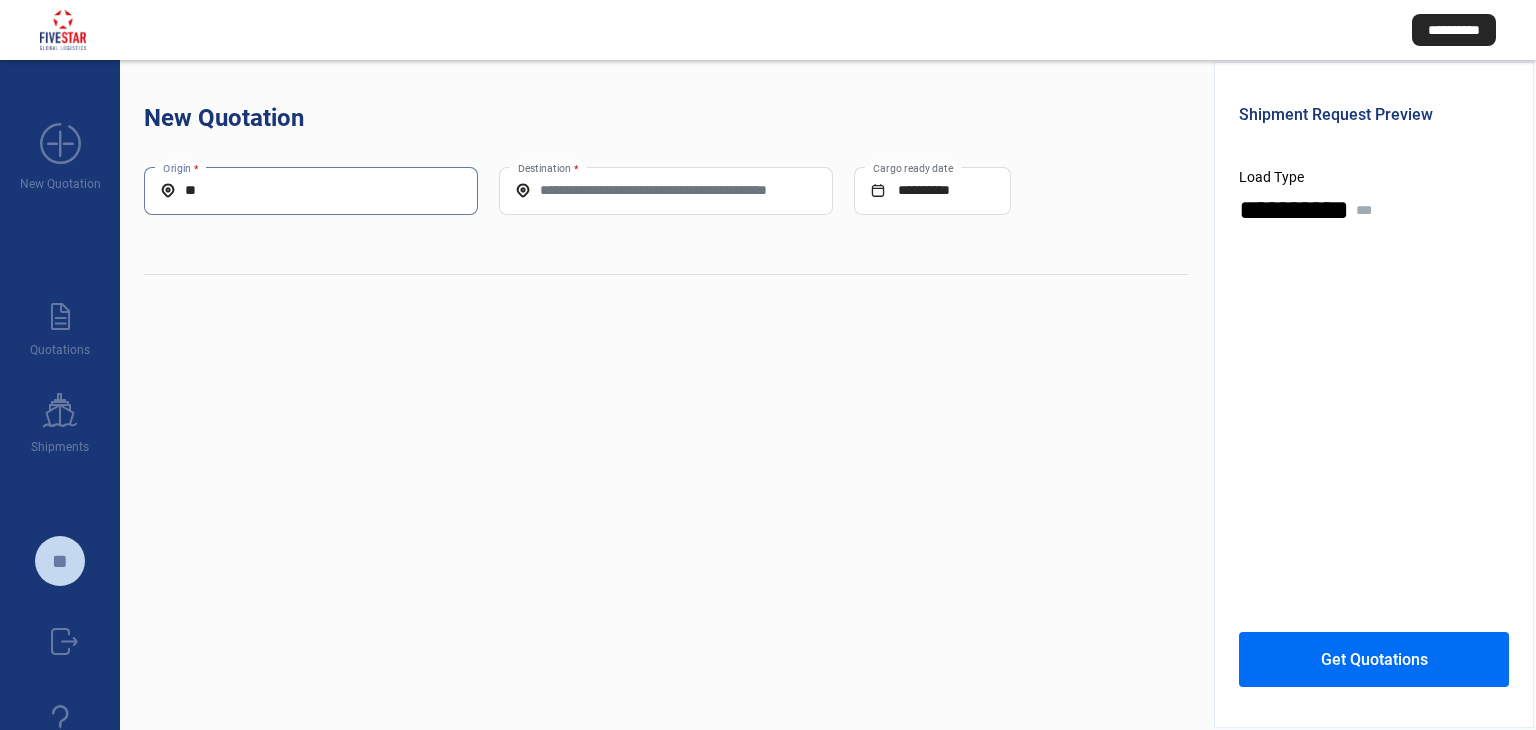 type on "*" 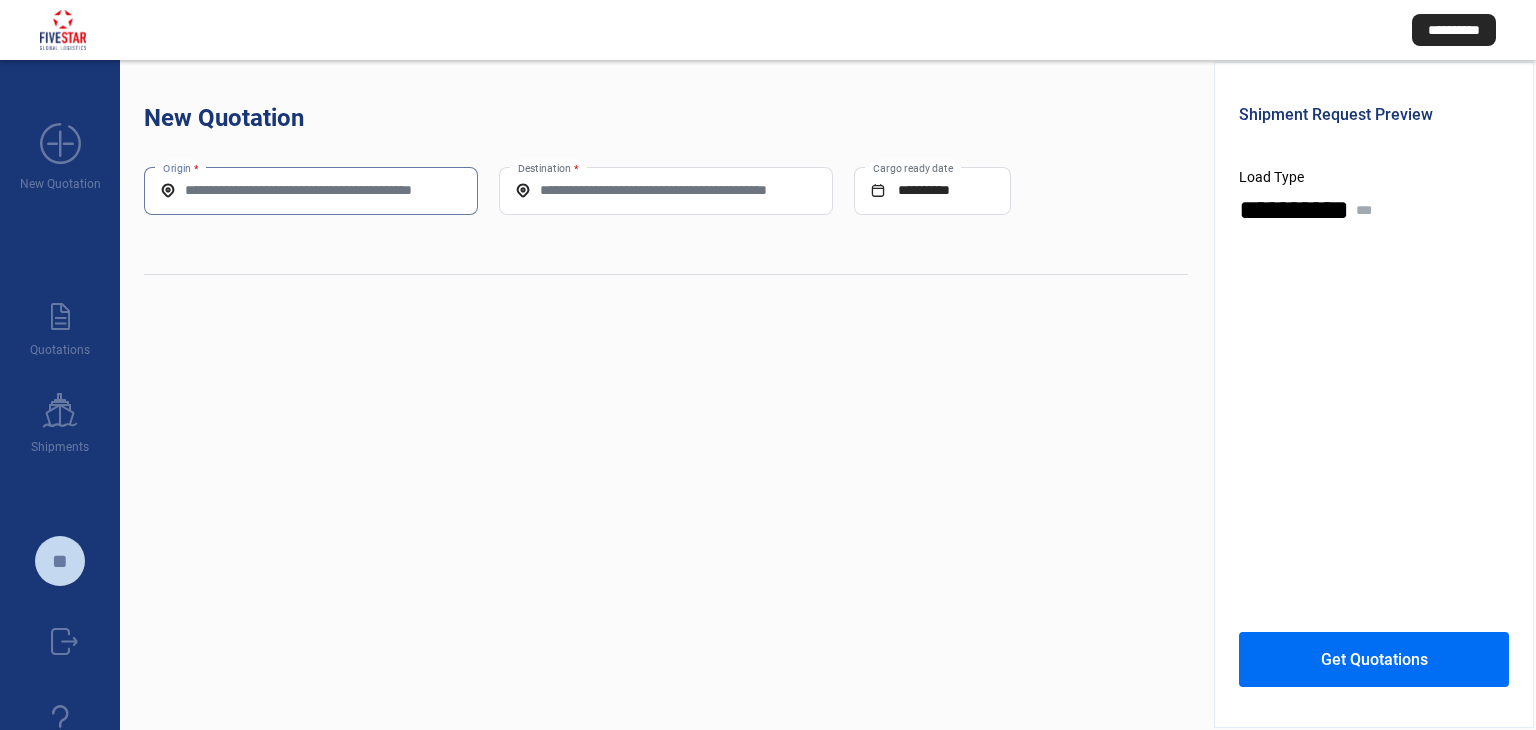 paste on "**********" 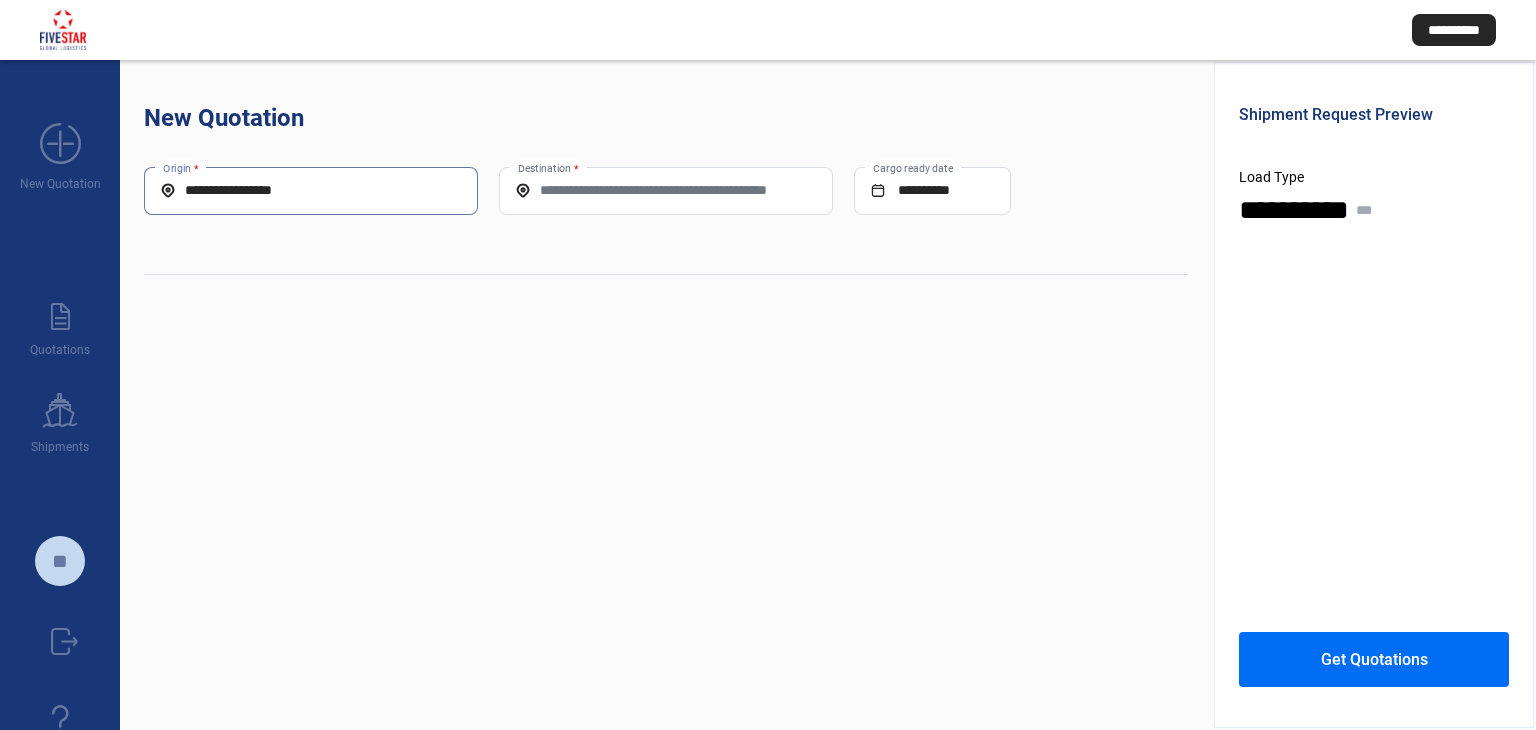 click on "**********" at bounding box center [311, 190] 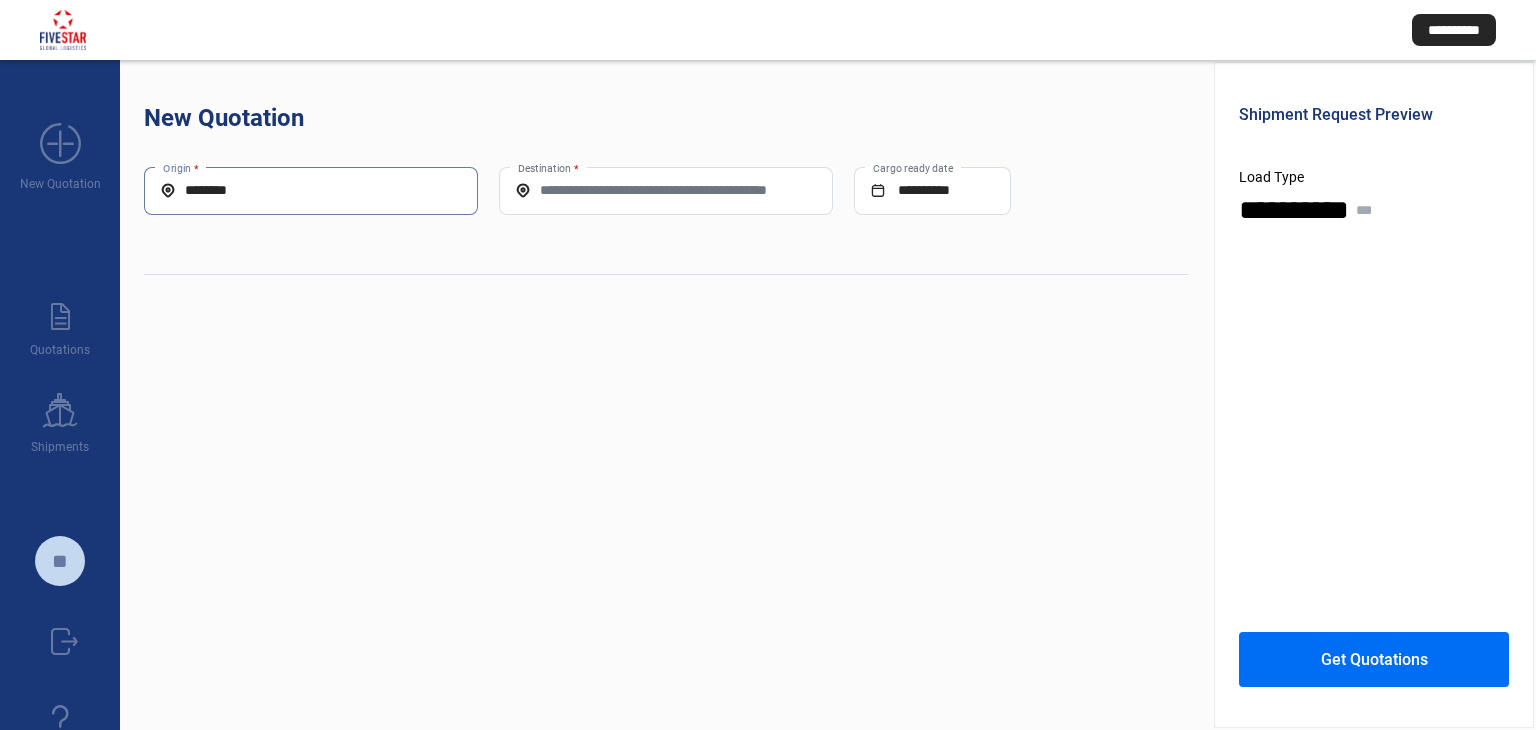 click on "********" at bounding box center [311, 190] 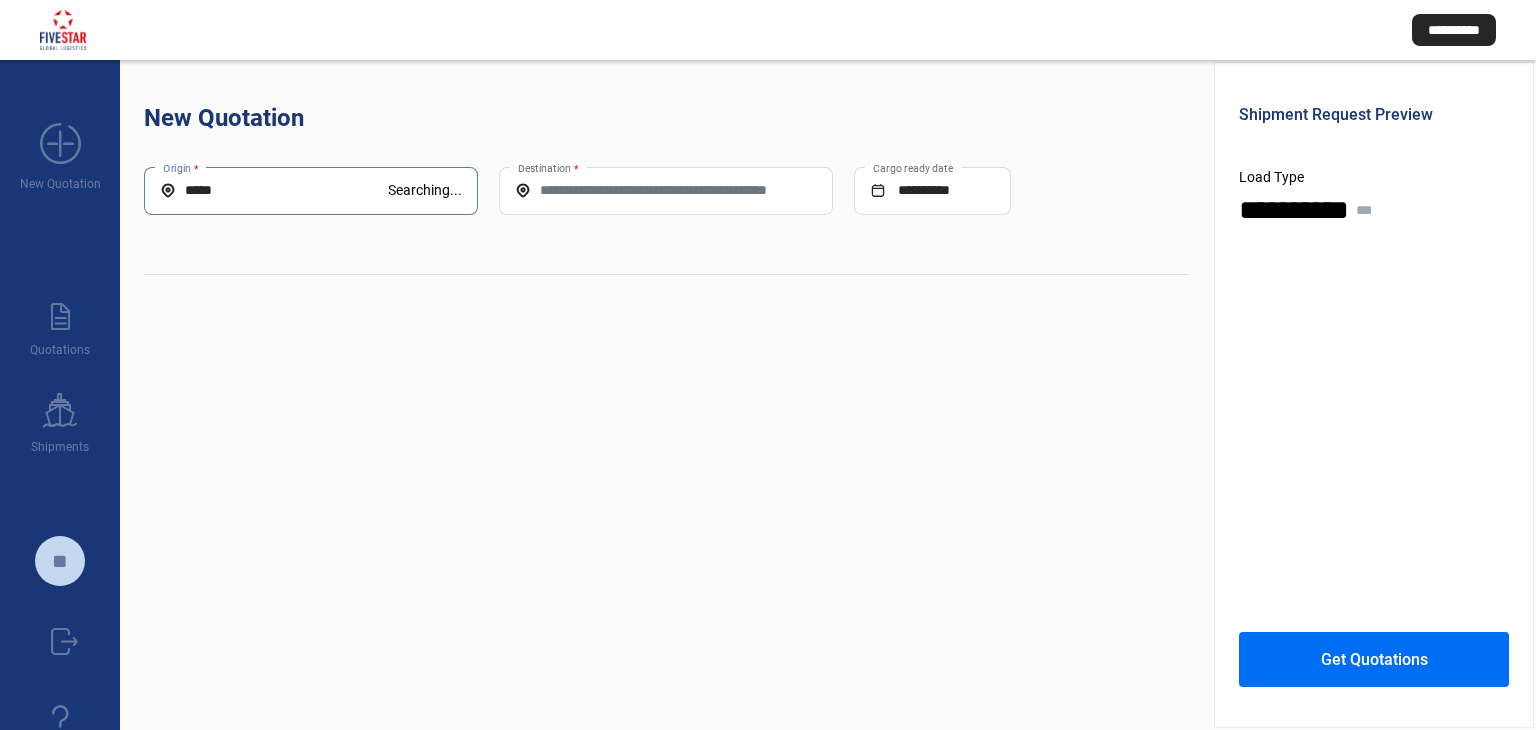 type on "******" 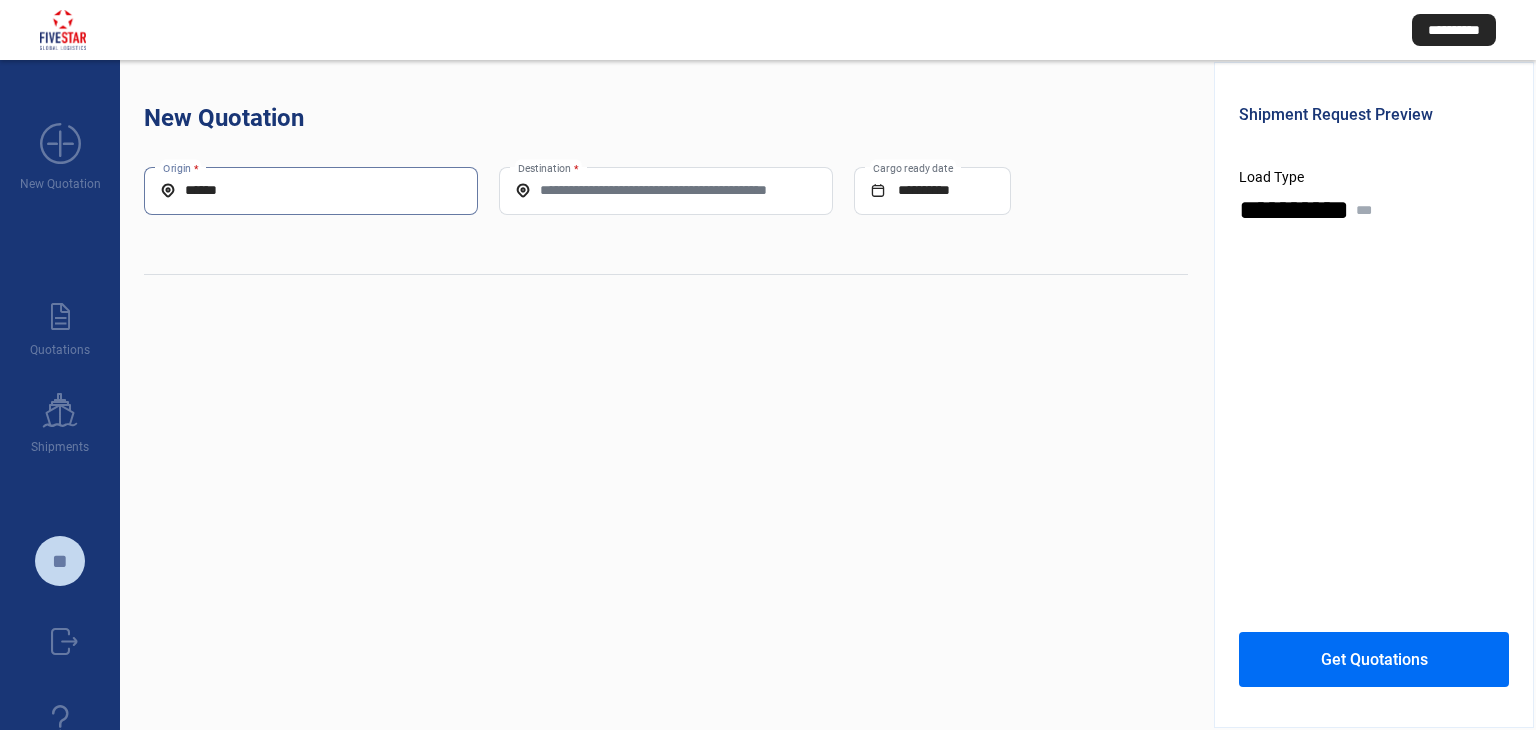 click on "******" at bounding box center (311, 190) 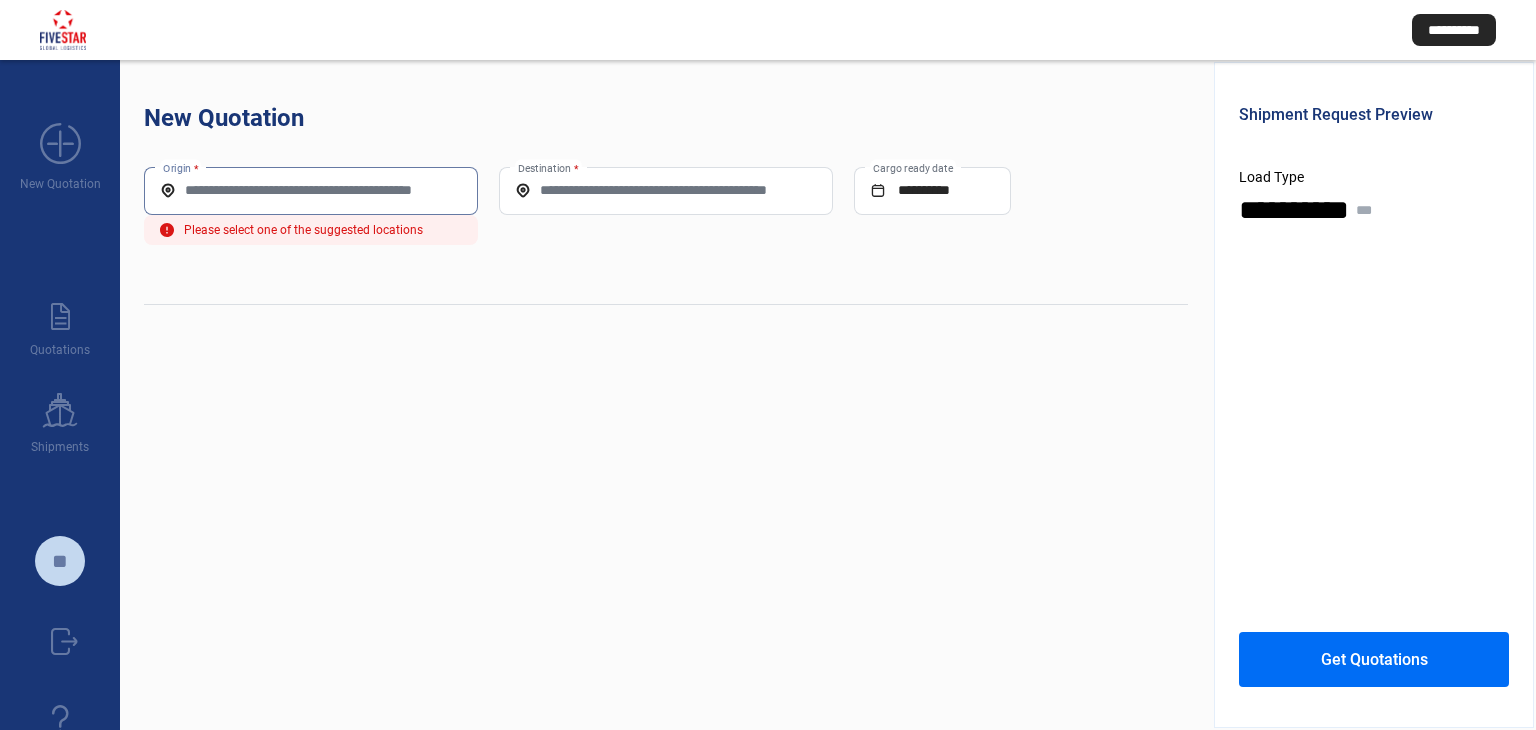 type 